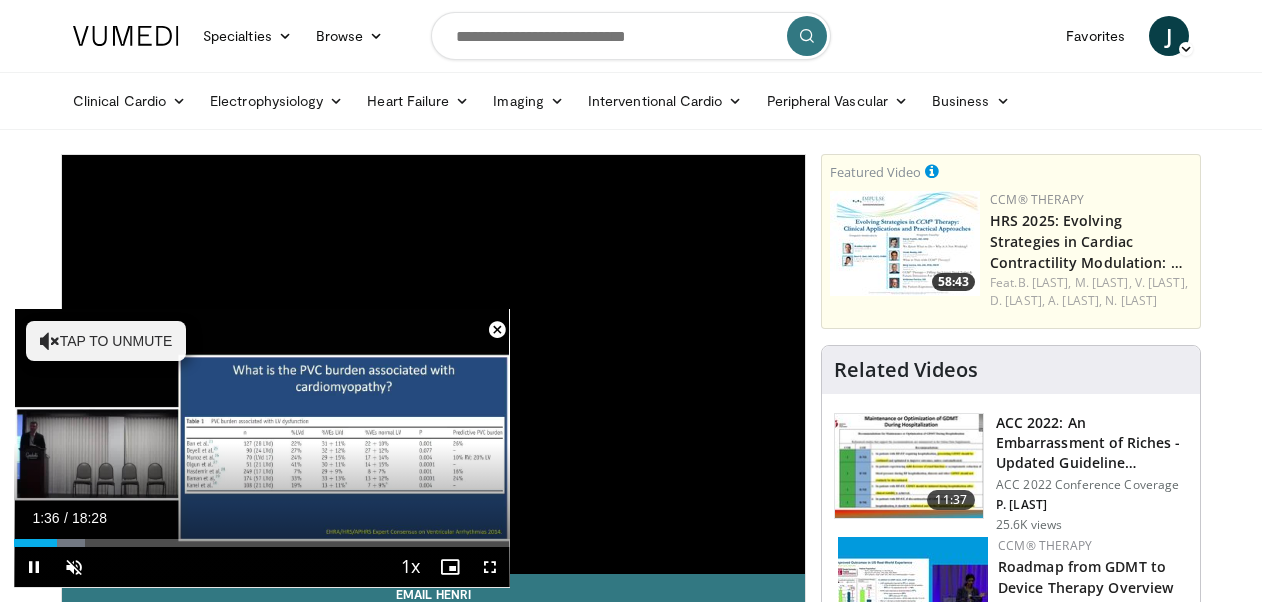 scroll, scrollTop: 2480, scrollLeft: 0, axis: vertical 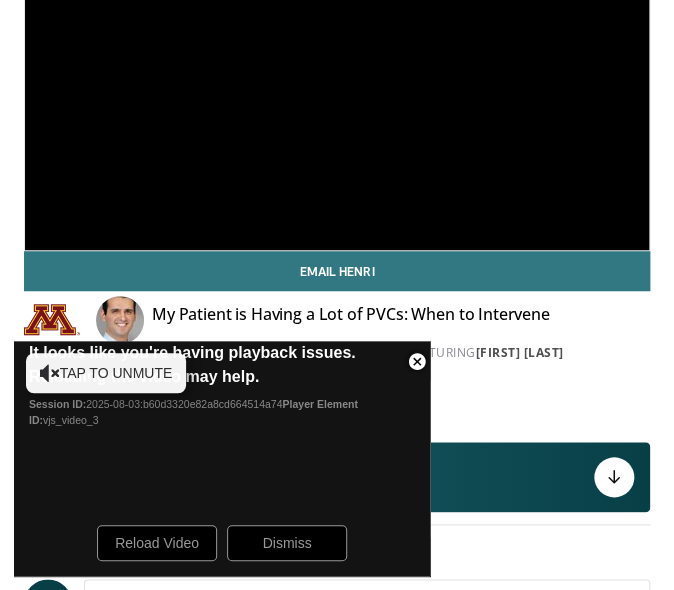 click on "**********" at bounding box center [337, 74] 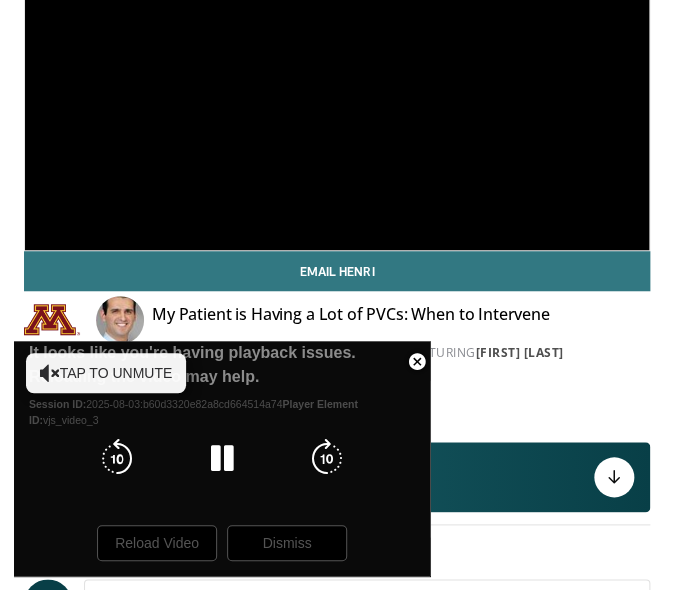 click at bounding box center [222, 459] 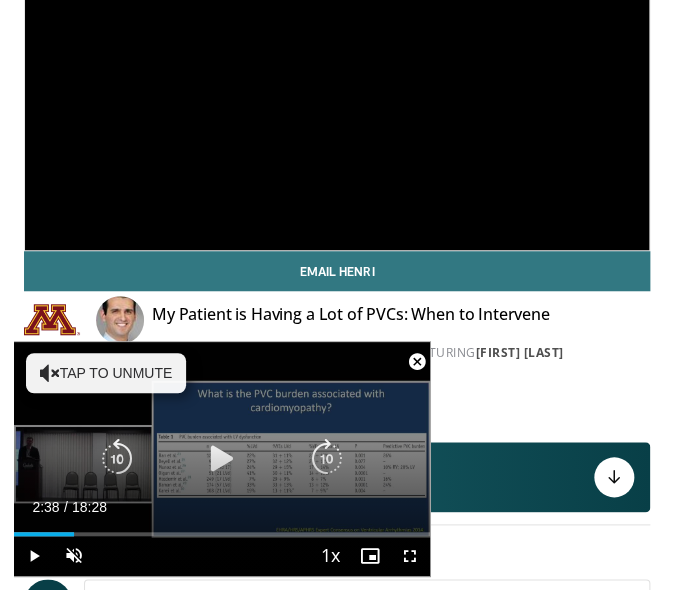 click at bounding box center [222, 459] 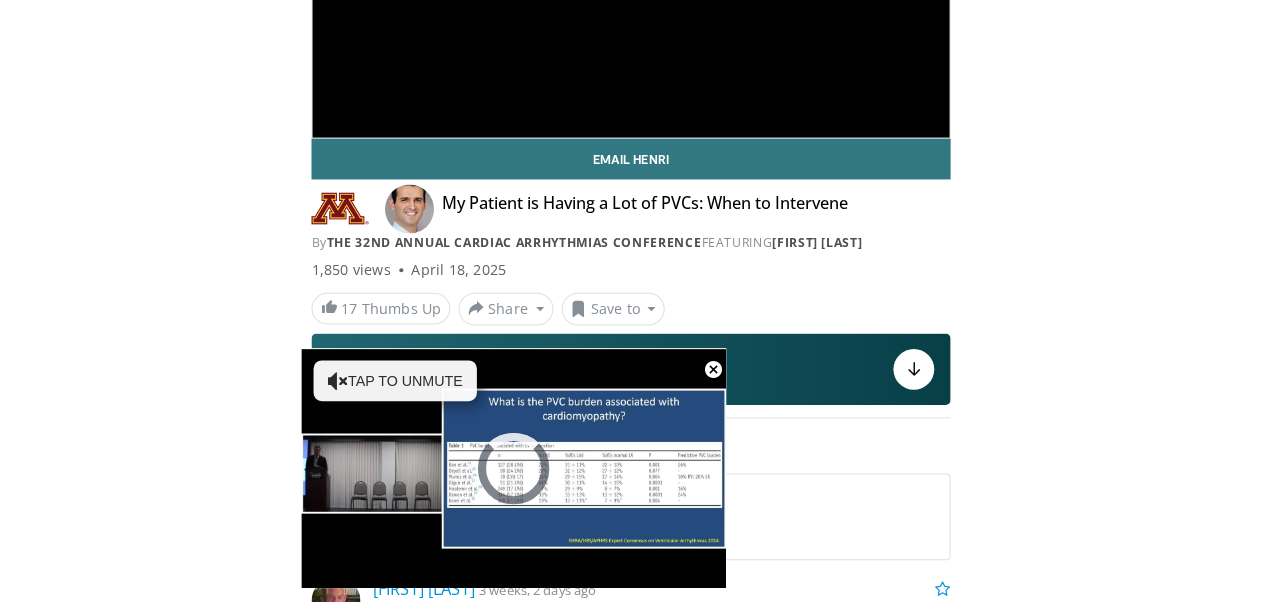 scroll, scrollTop: 0, scrollLeft: 0, axis: both 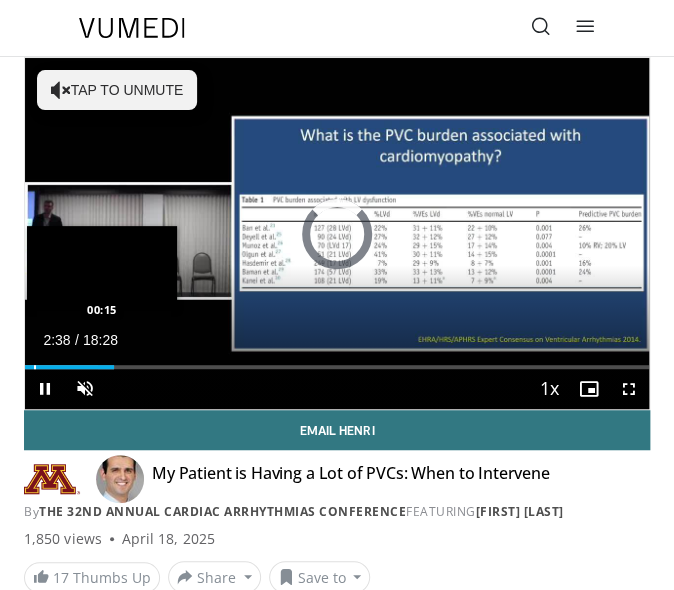 click at bounding box center [35, 367] 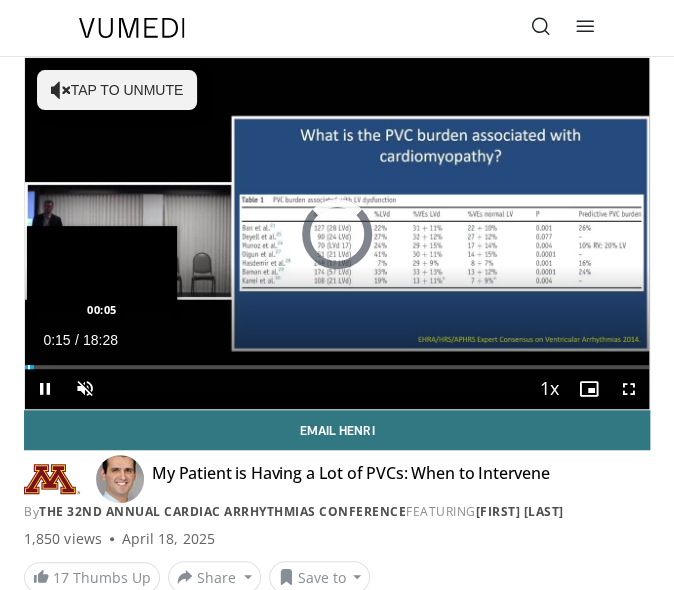 click at bounding box center (29, 367) 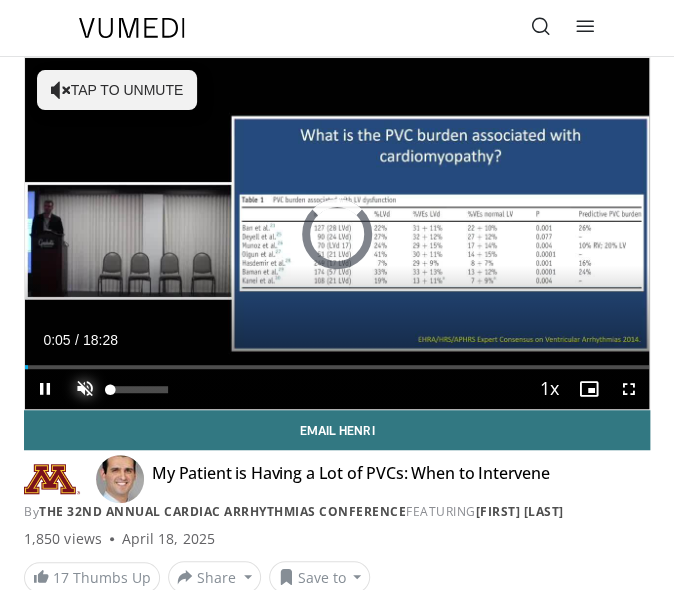 click at bounding box center (85, 389) 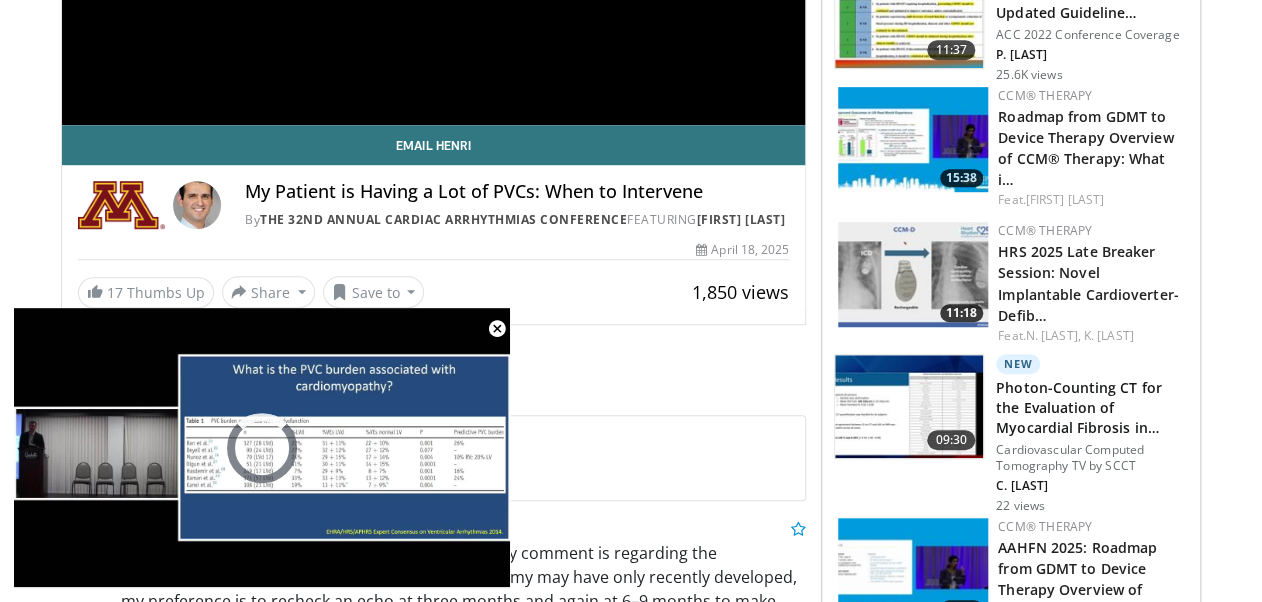 scroll, scrollTop: 476, scrollLeft: 0, axis: vertical 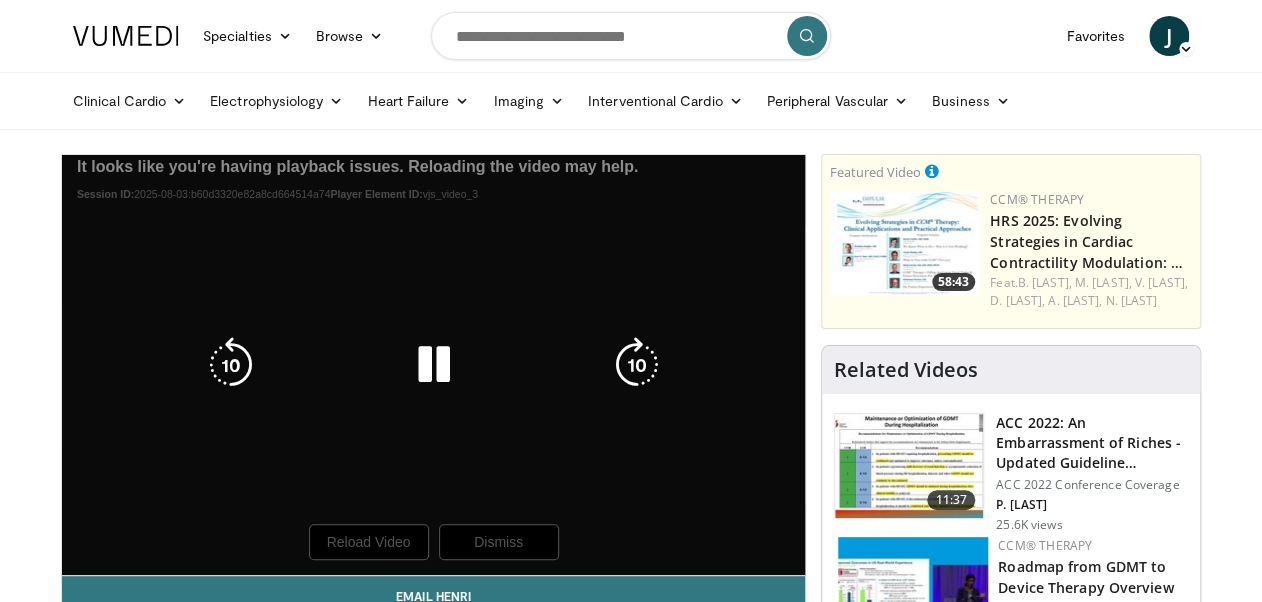 click at bounding box center [433, 365] 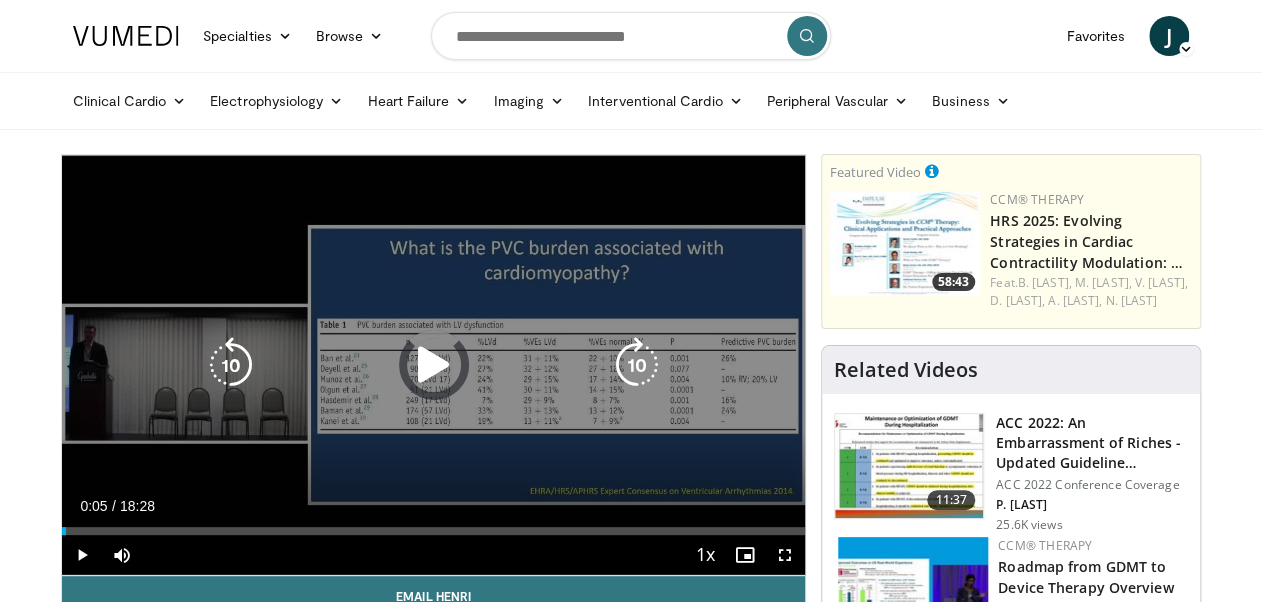 click at bounding box center [433, 365] 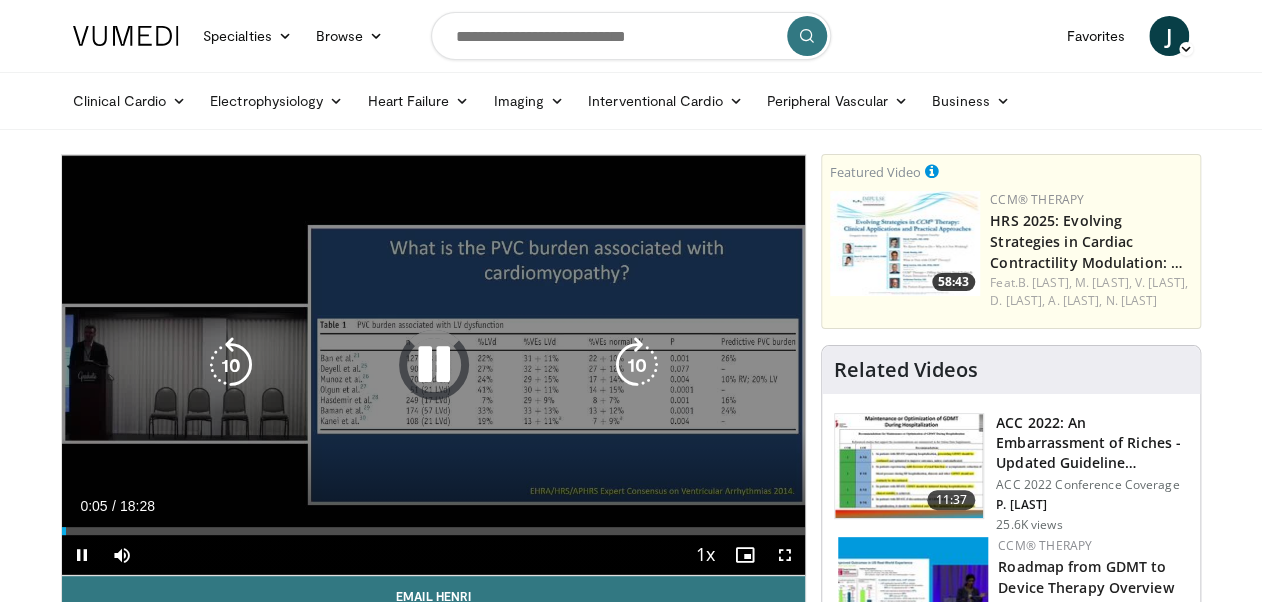click at bounding box center (231, 365) 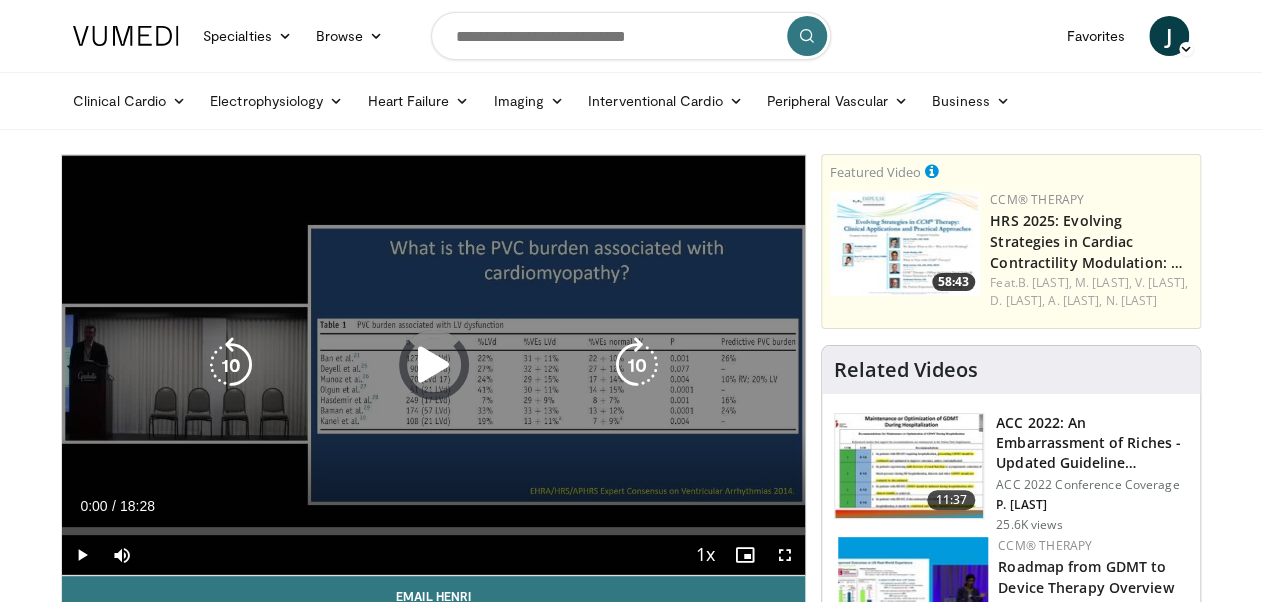 click at bounding box center (433, 365) 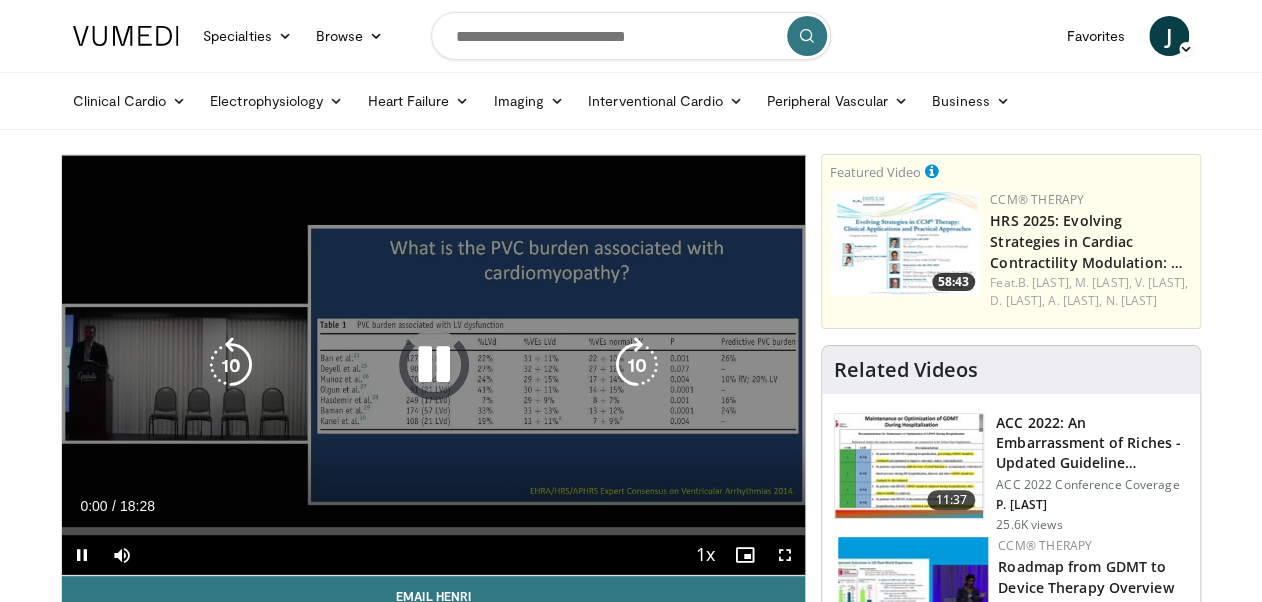 click at bounding box center (433, 365) 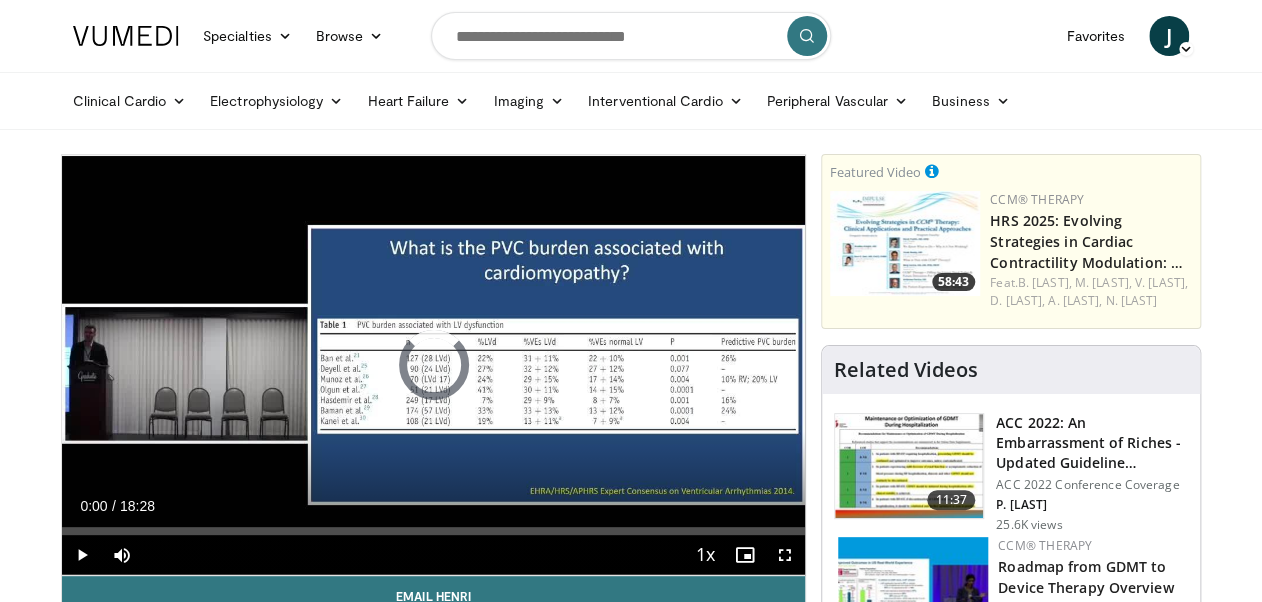 click on "10 seconds
Tap to unmute" at bounding box center (433, 365) 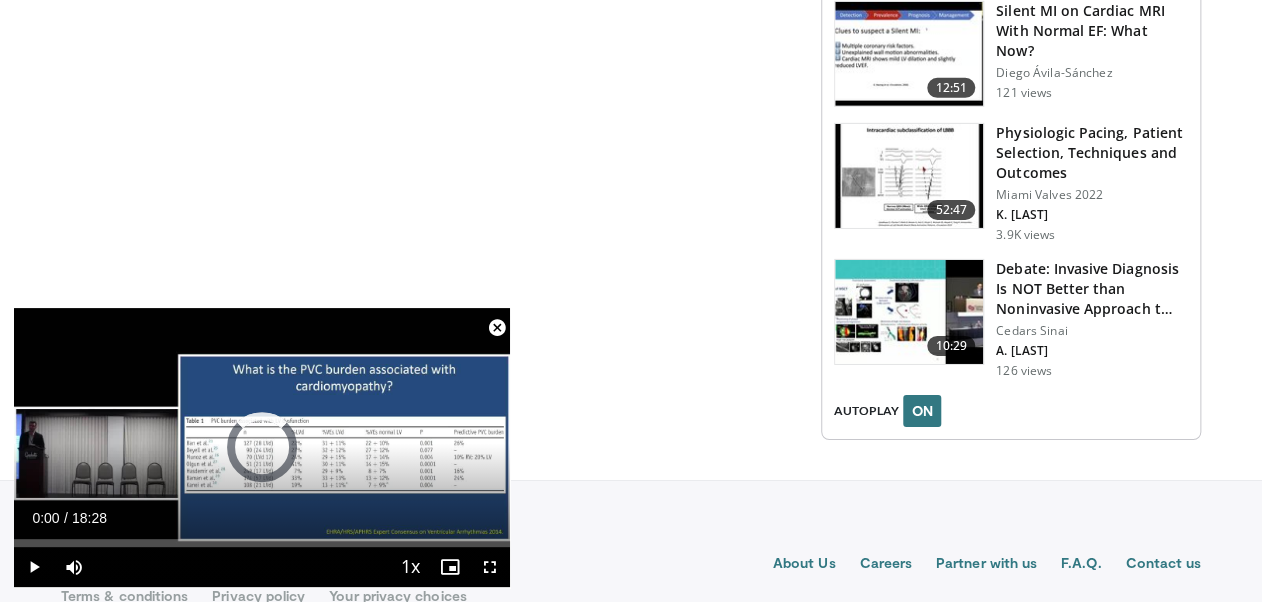 scroll, scrollTop: 2636, scrollLeft: 0, axis: vertical 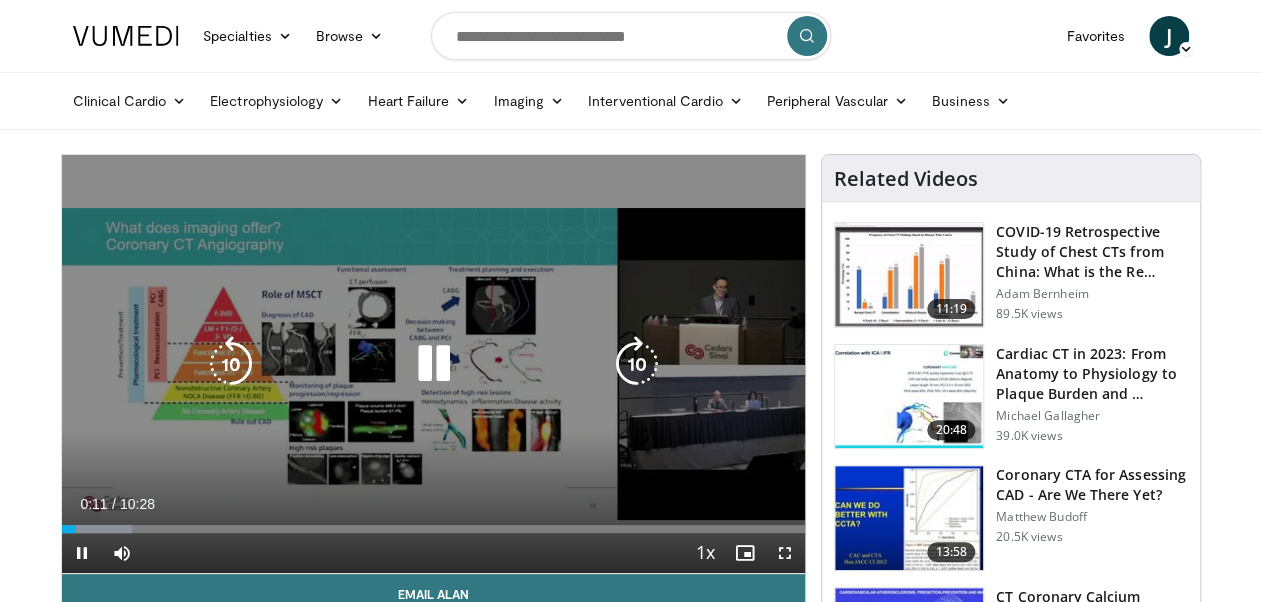click at bounding box center [433, 364] 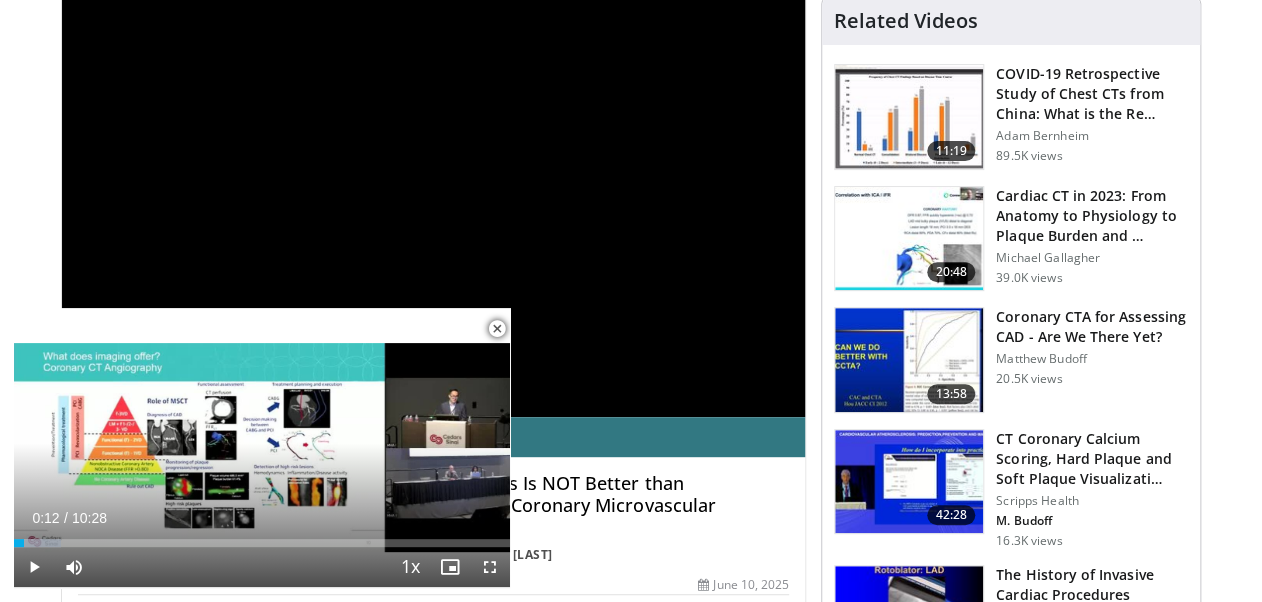 scroll, scrollTop: 0, scrollLeft: 0, axis: both 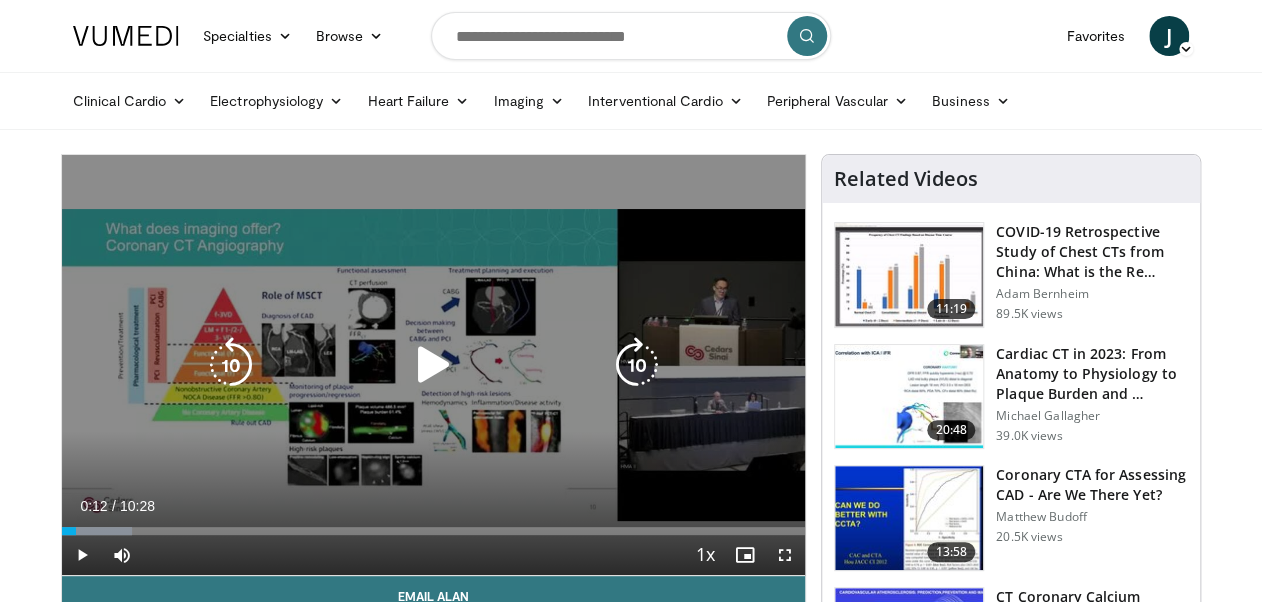 click at bounding box center [433, 365] 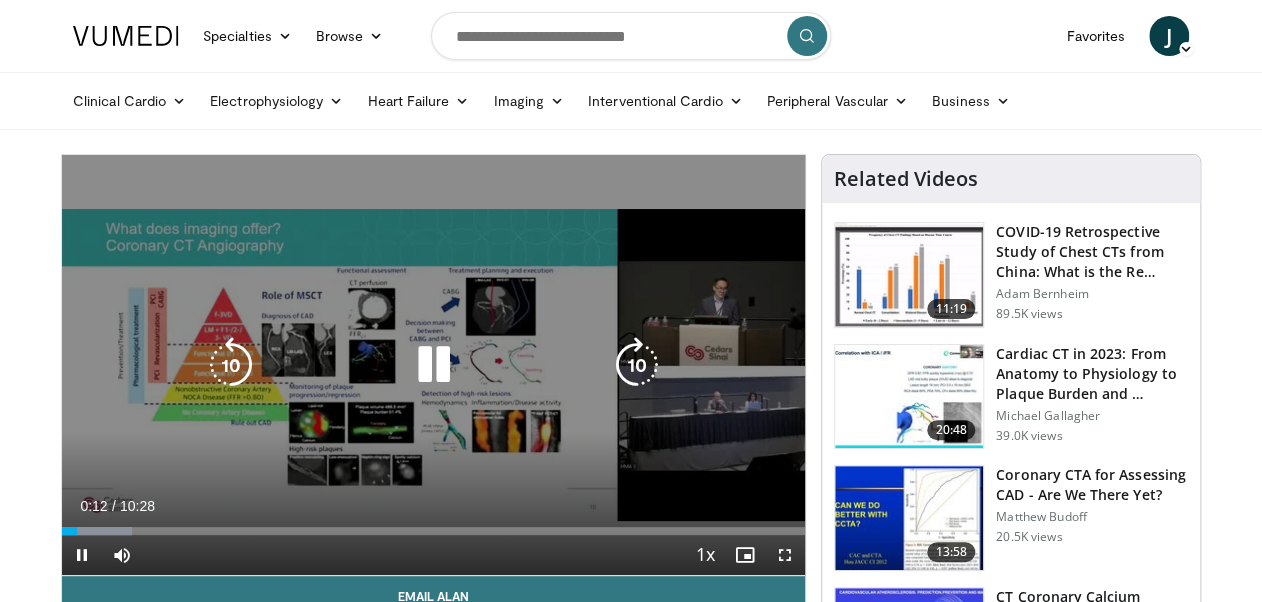 click at bounding box center [433, 365] 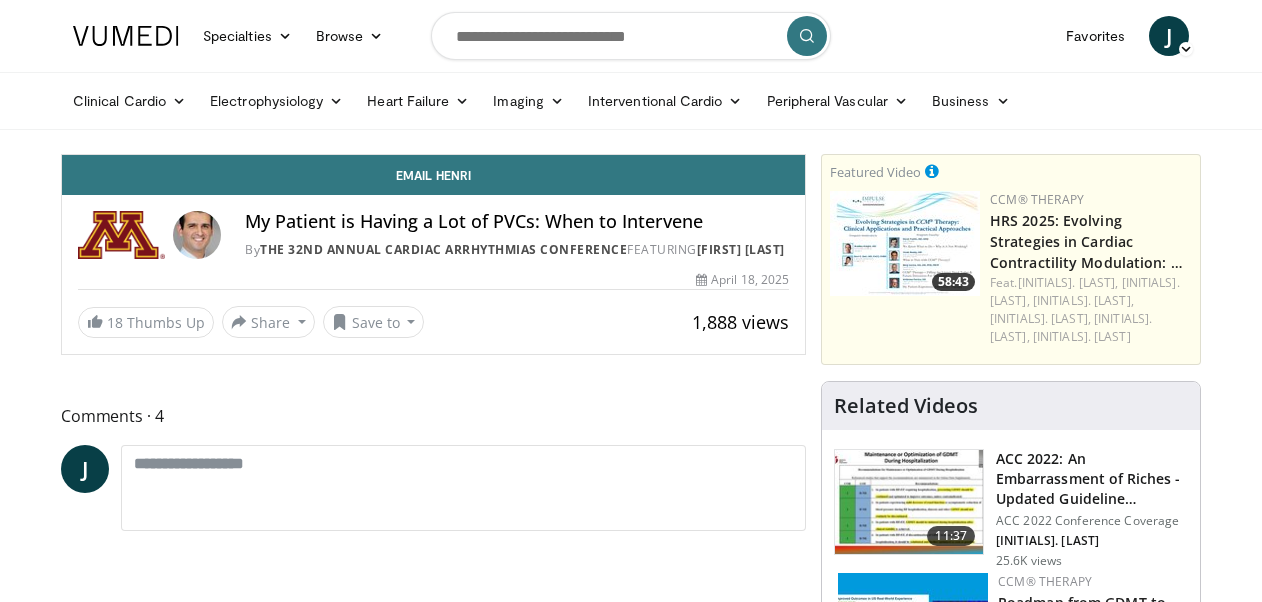 scroll, scrollTop: 0, scrollLeft: 0, axis: both 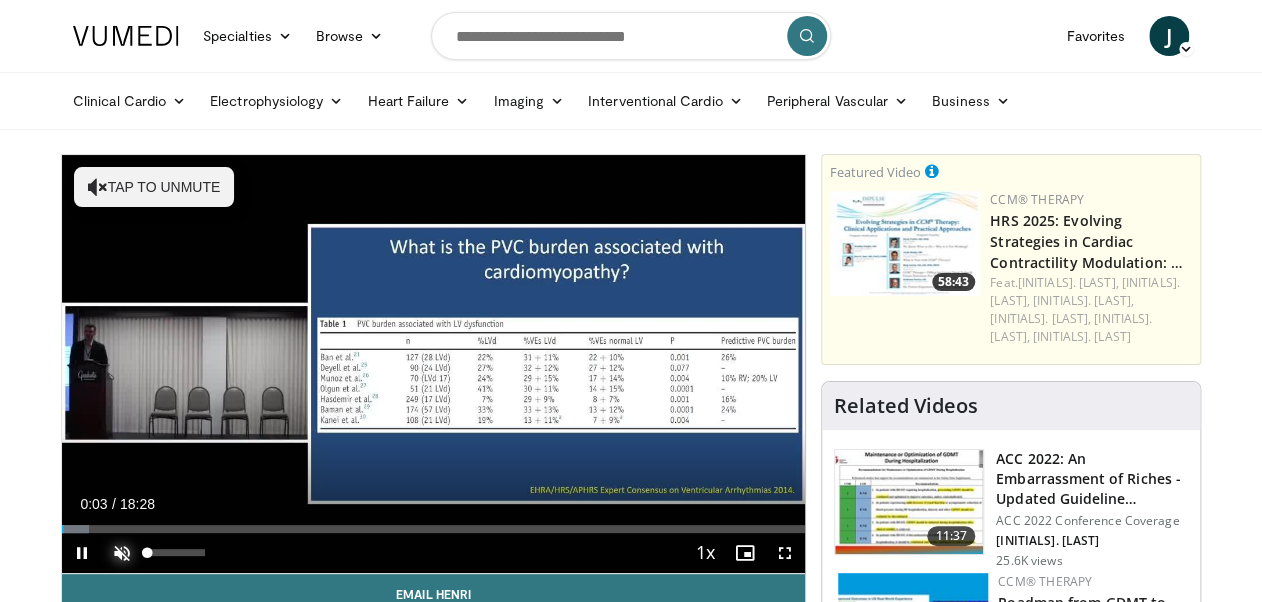 click at bounding box center (122, 553) 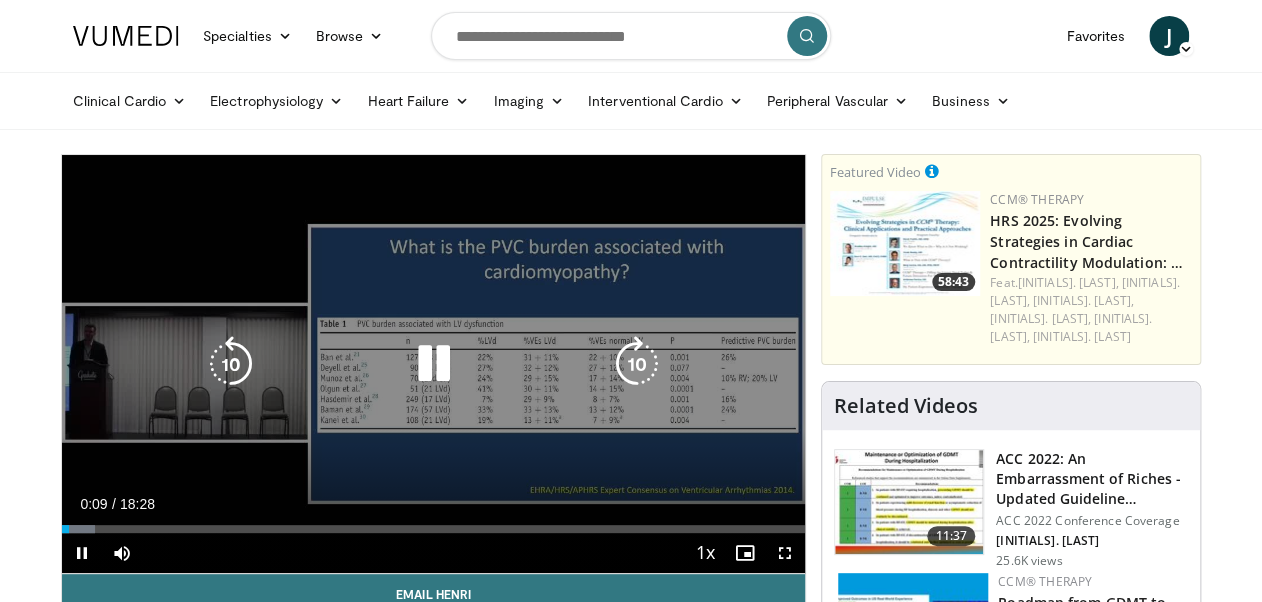 click at bounding box center (433, 364) 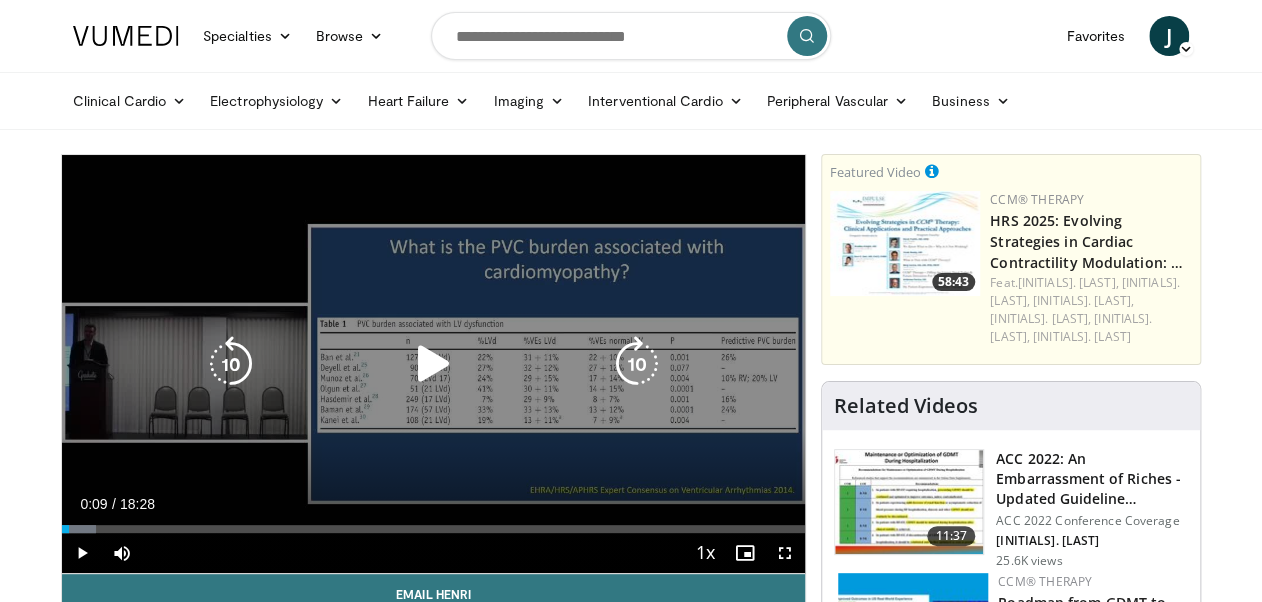 click on "10 seconds
Tap to unmute" at bounding box center (433, 364) 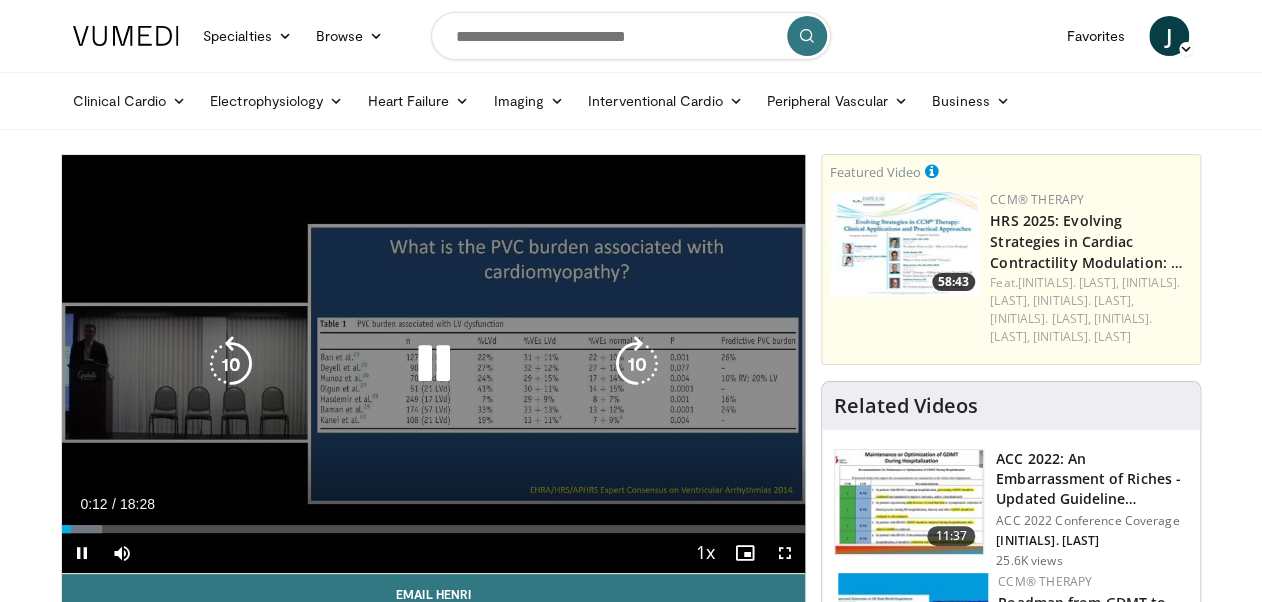 click at bounding box center [434, 364] 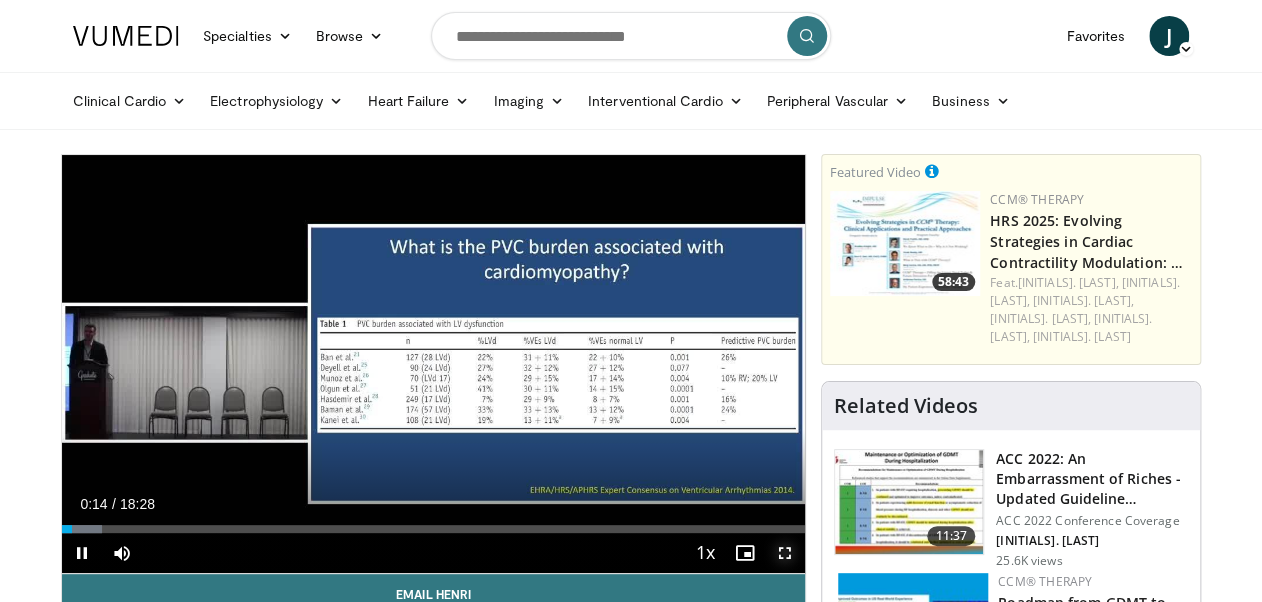 click at bounding box center [785, 553] 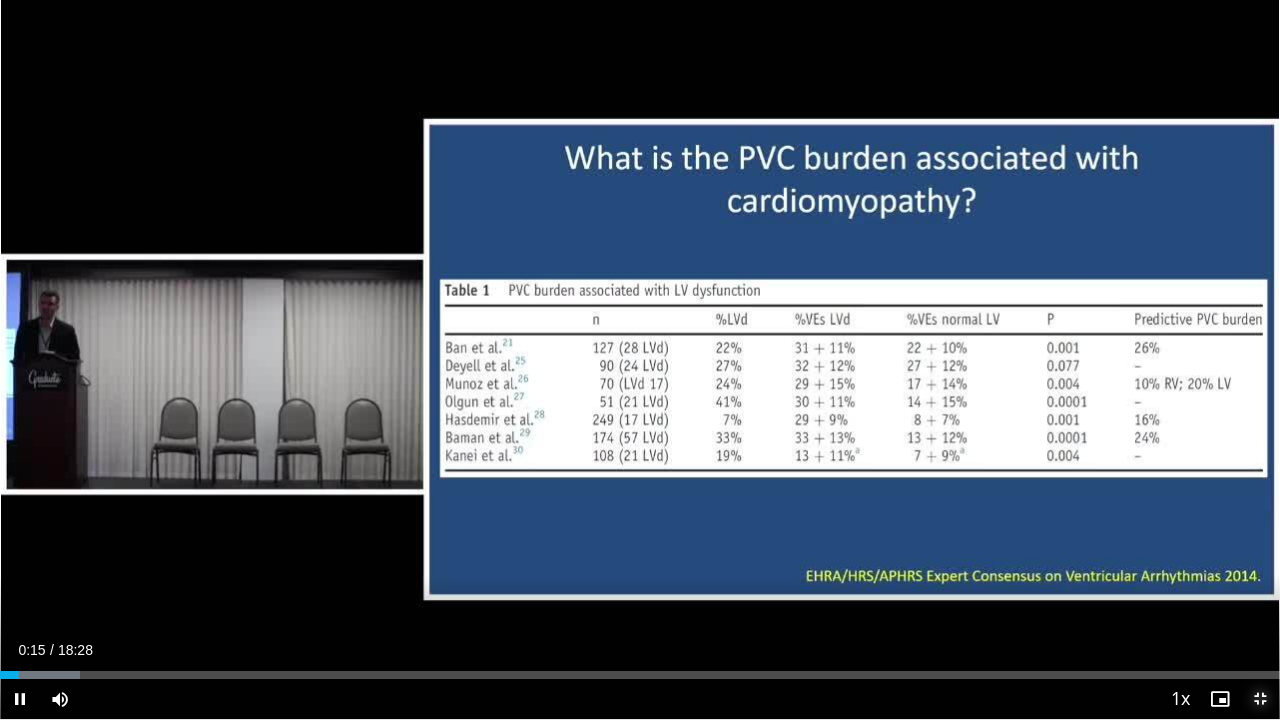 click at bounding box center (1260, 699) 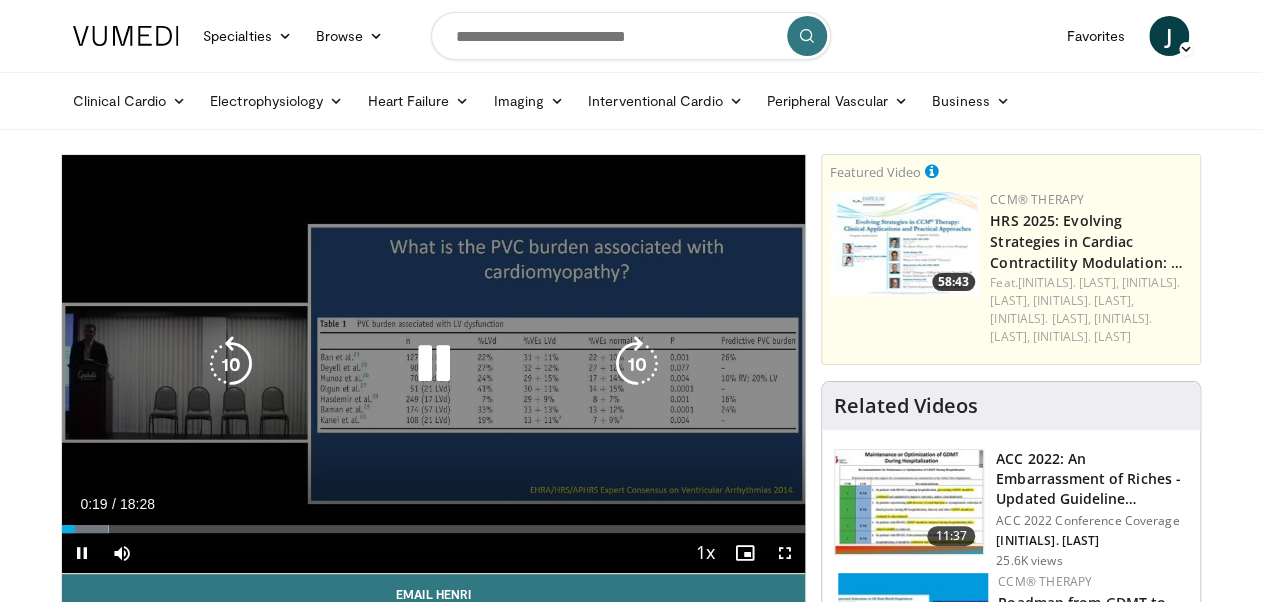 click at bounding box center (433, 364) 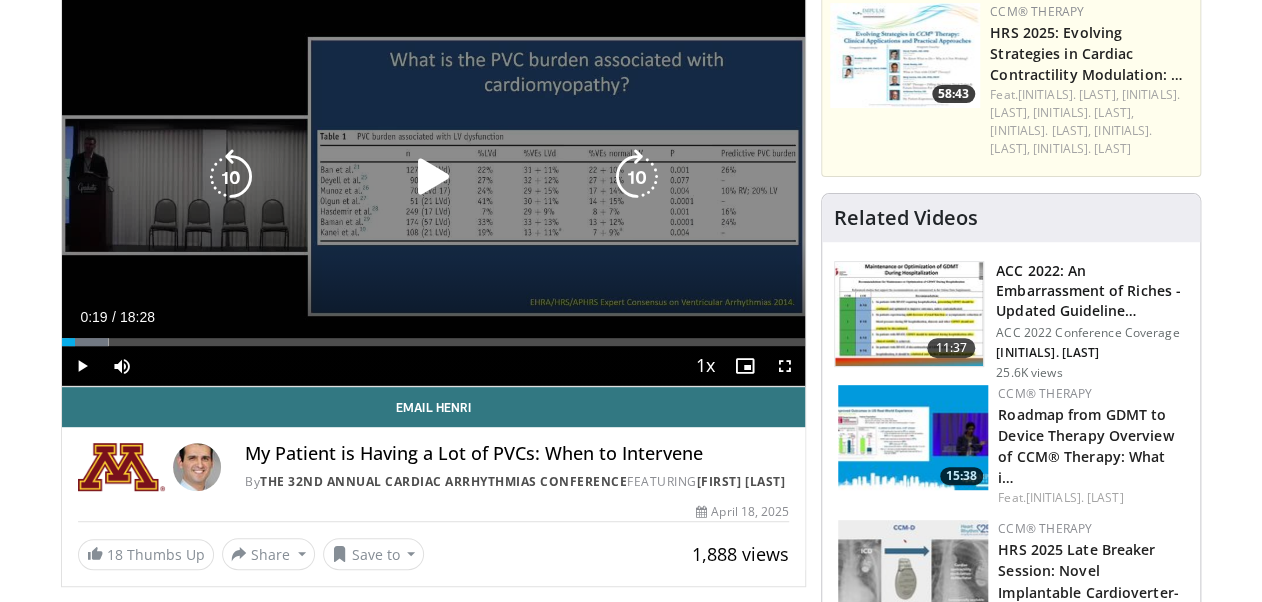 scroll, scrollTop: 160, scrollLeft: 0, axis: vertical 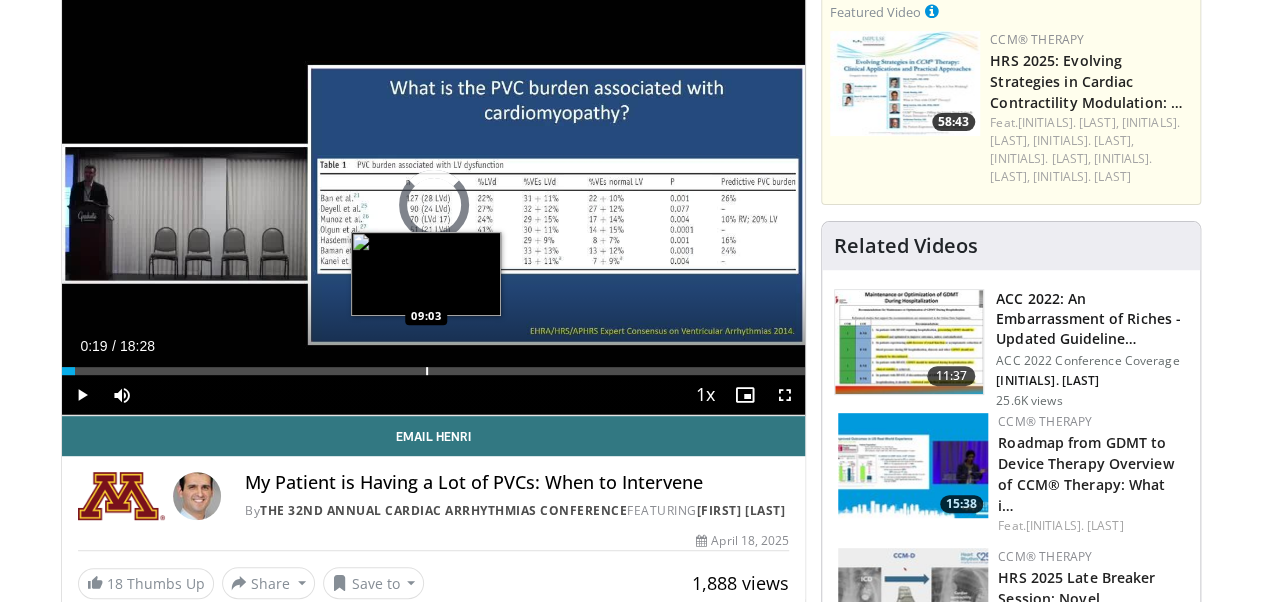 click on "Loaded :  0.00% 09:03 09:03" at bounding box center [433, 365] 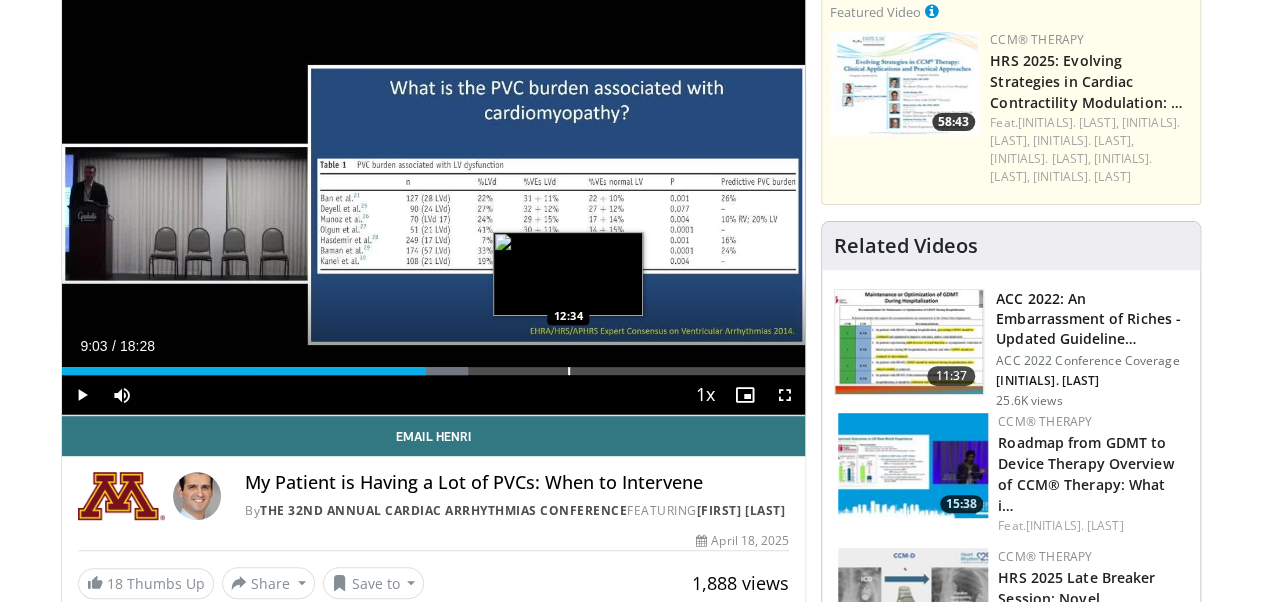 click at bounding box center [569, 371] 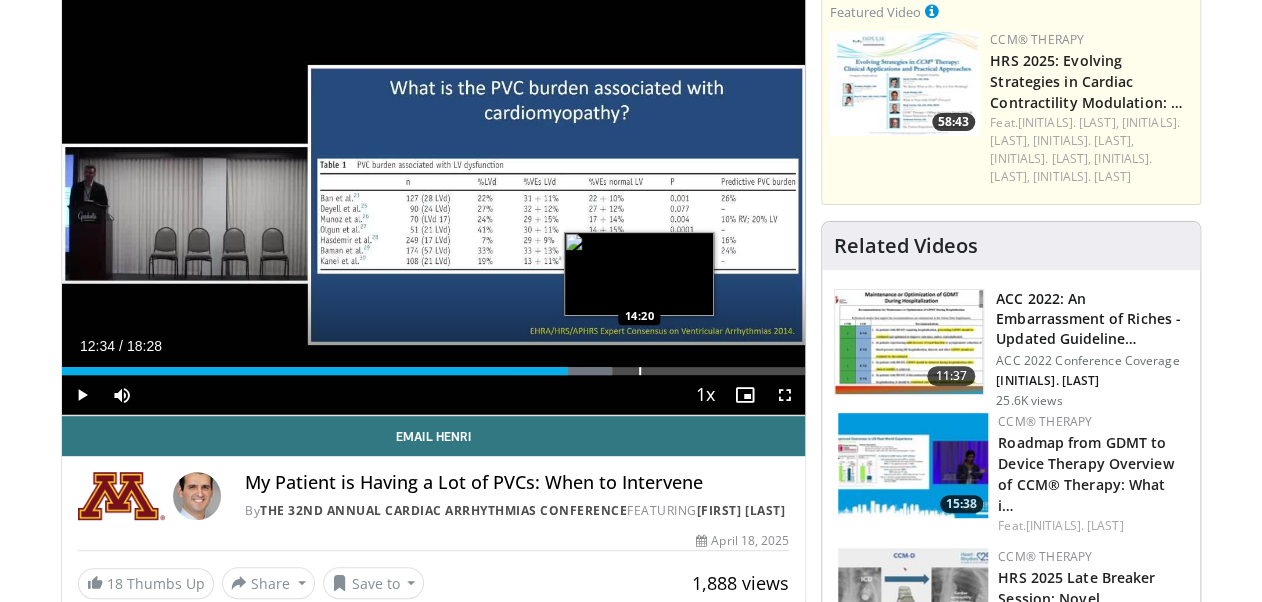 click at bounding box center (640, 371) 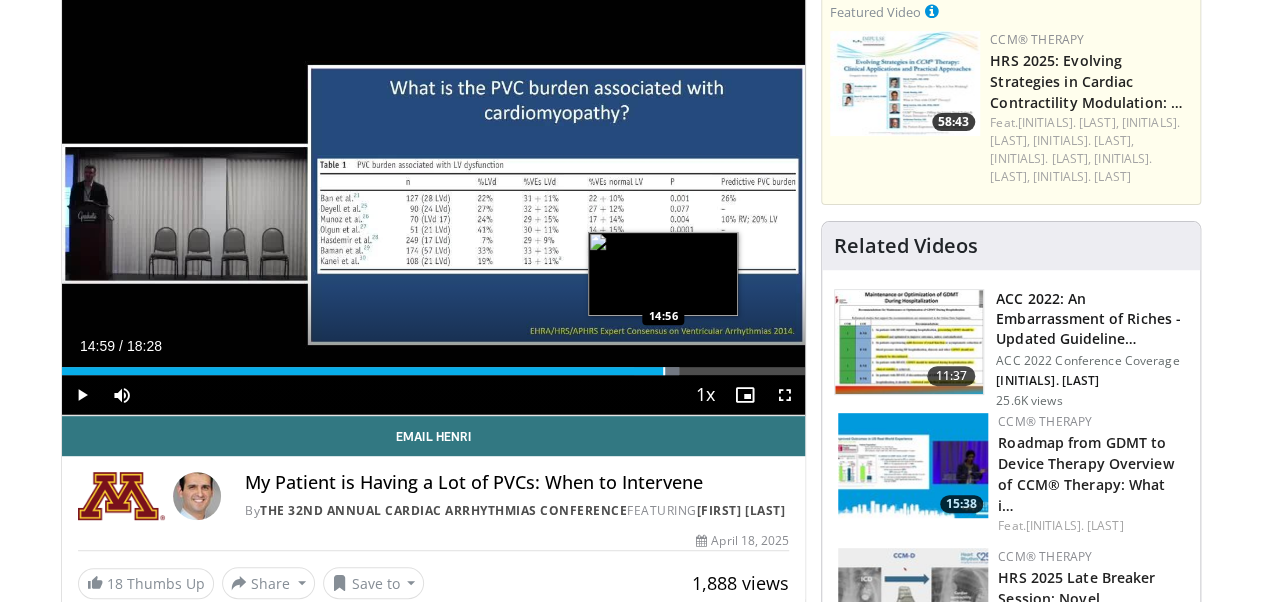 click on "Loaded :  83.08% 14:59 14:56" at bounding box center (433, 371) 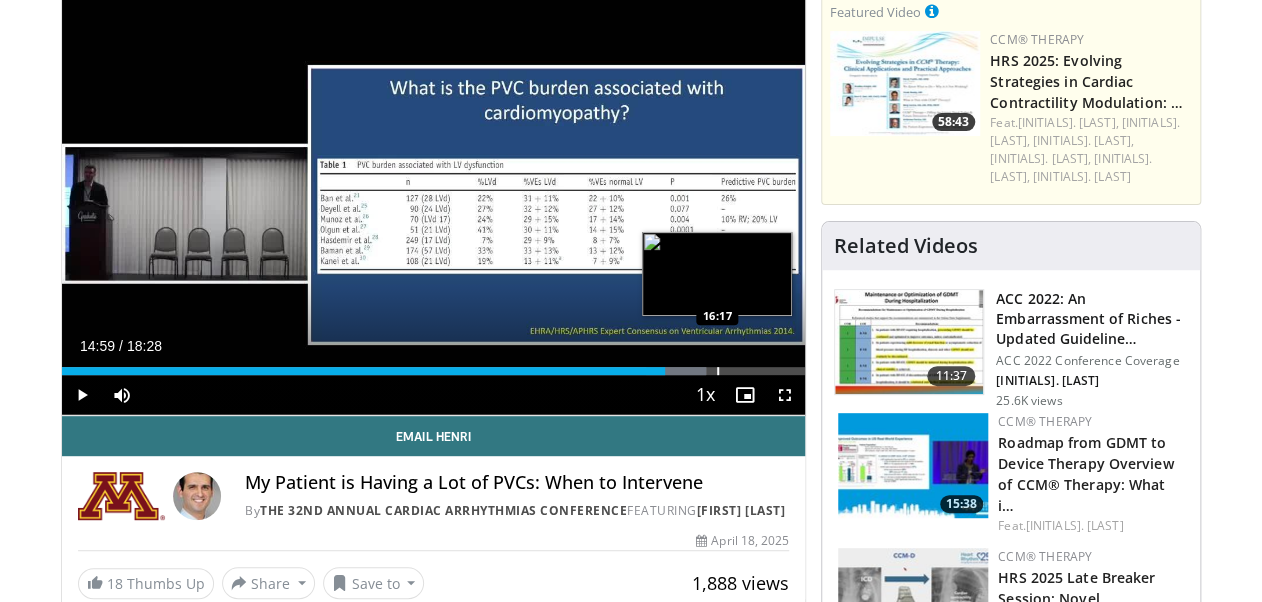 click at bounding box center (718, 371) 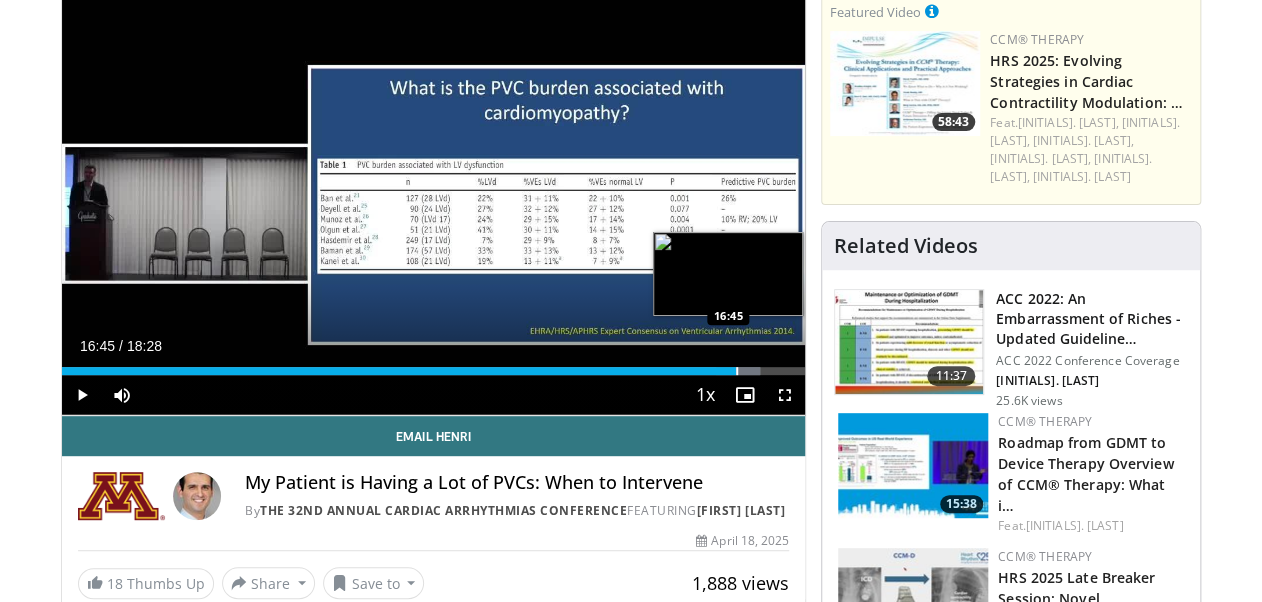 click at bounding box center [737, 371] 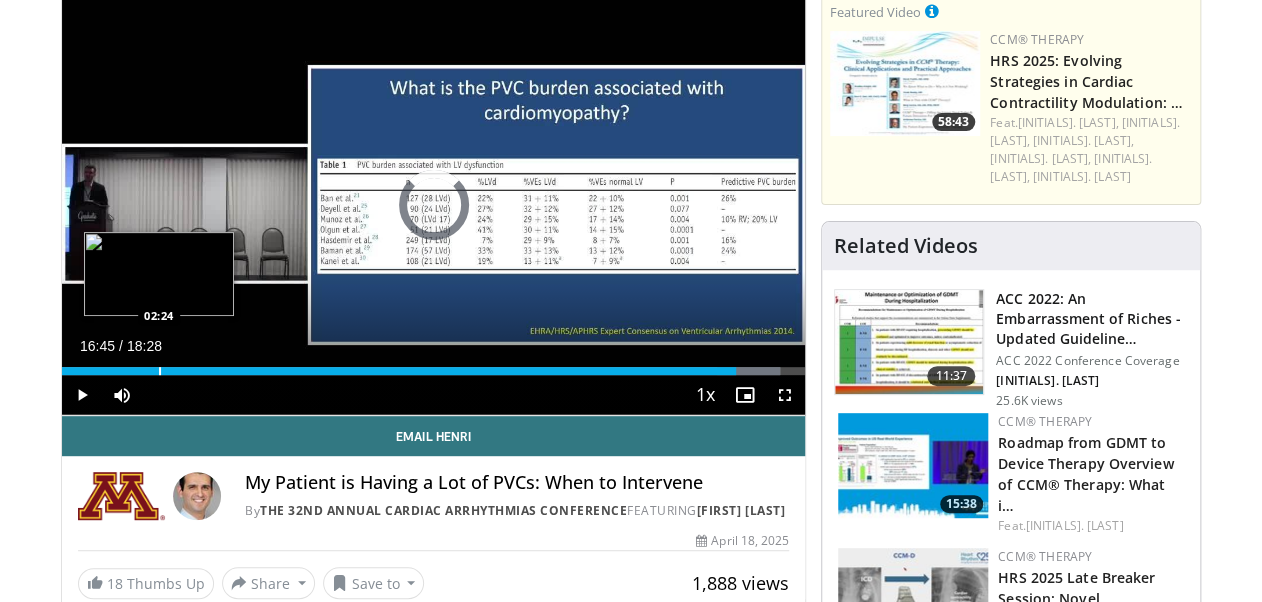 click at bounding box center [160, 371] 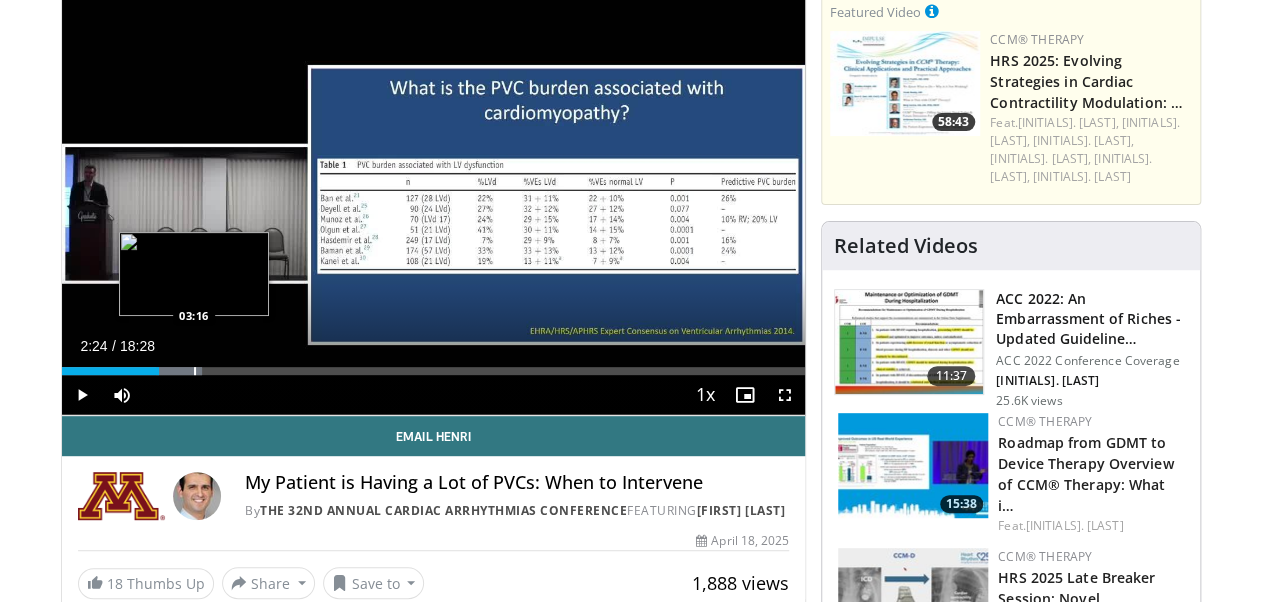 click at bounding box center (195, 371) 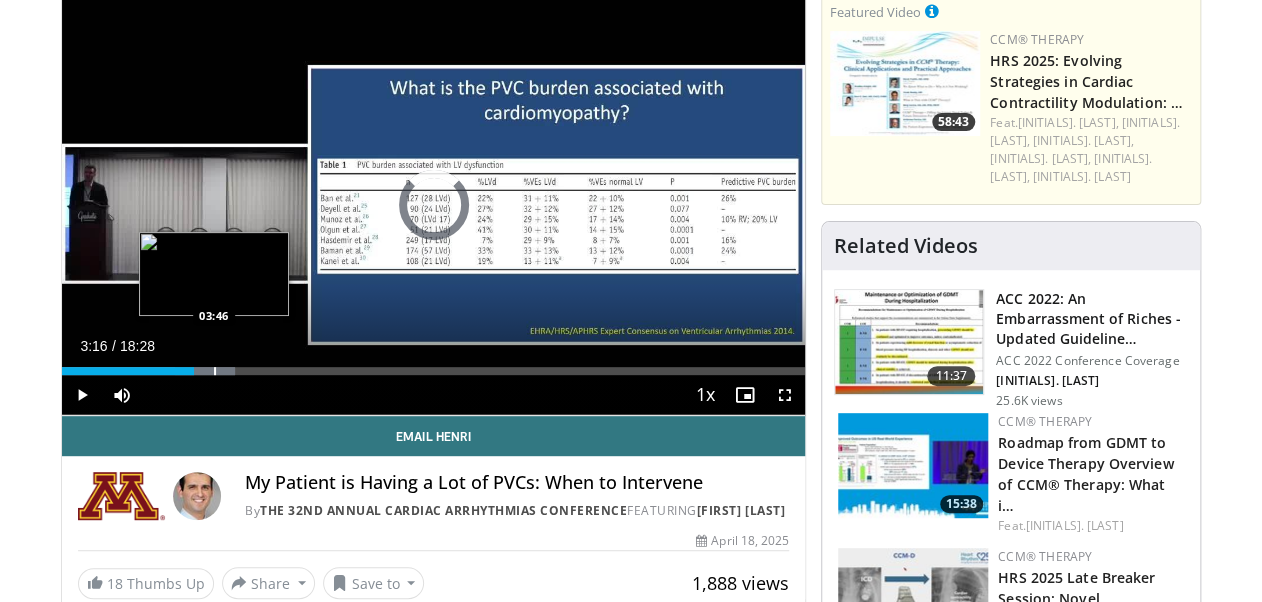 click at bounding box center (215, 371) 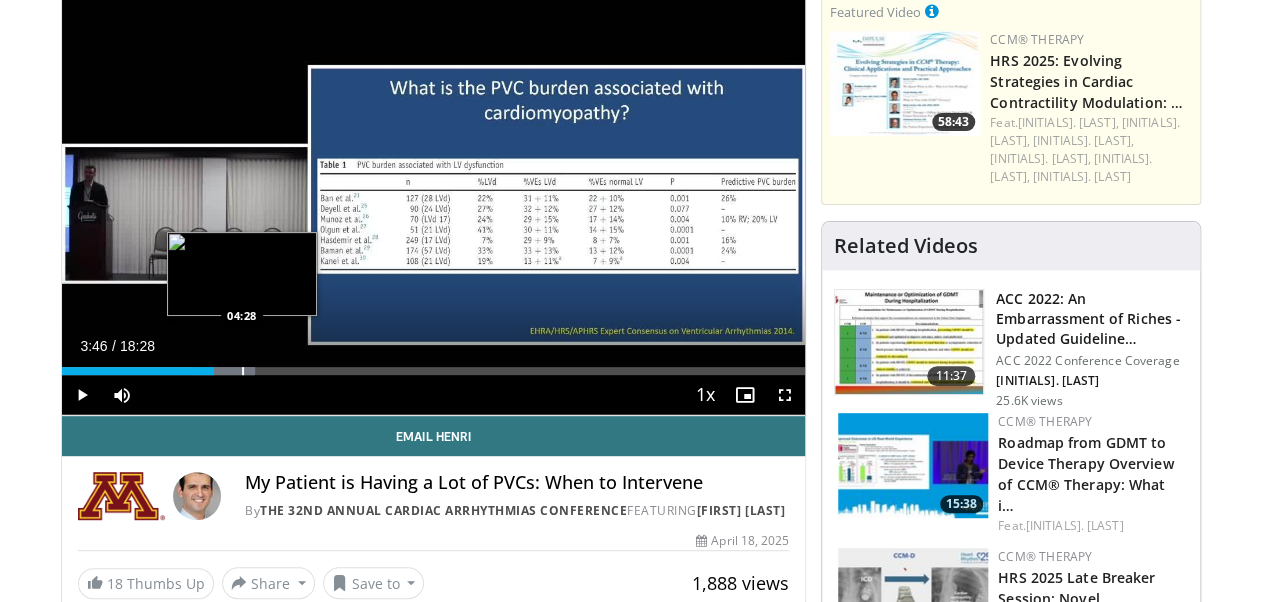 click at bounding box center (243, 371) 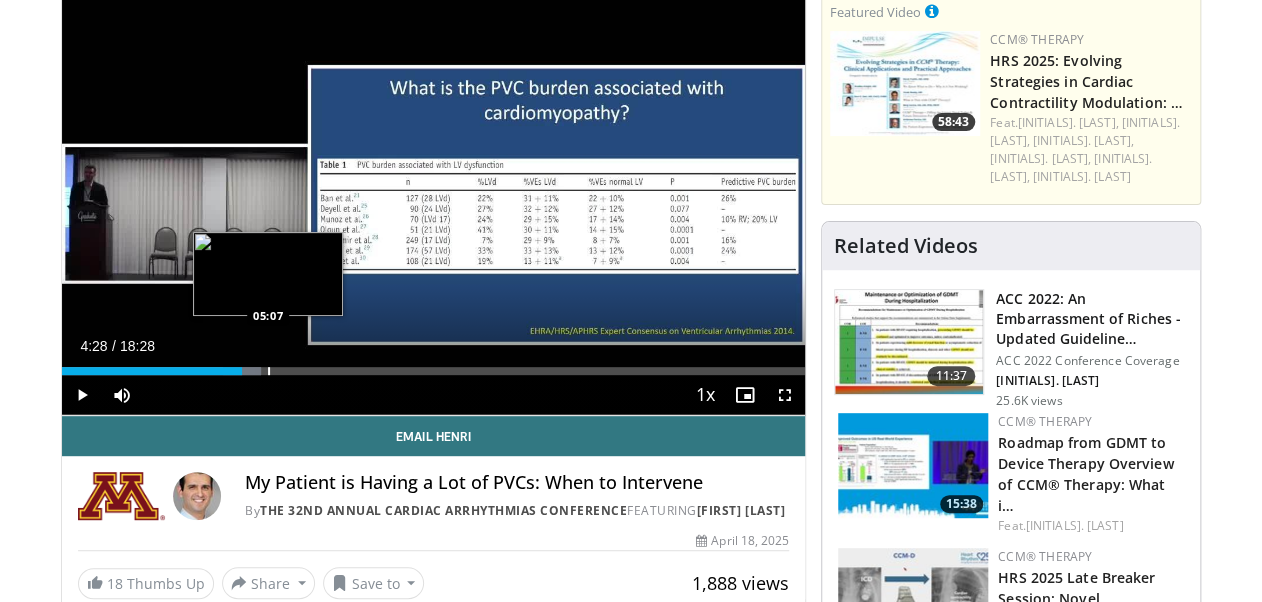 click at bounding box center (269, 371) 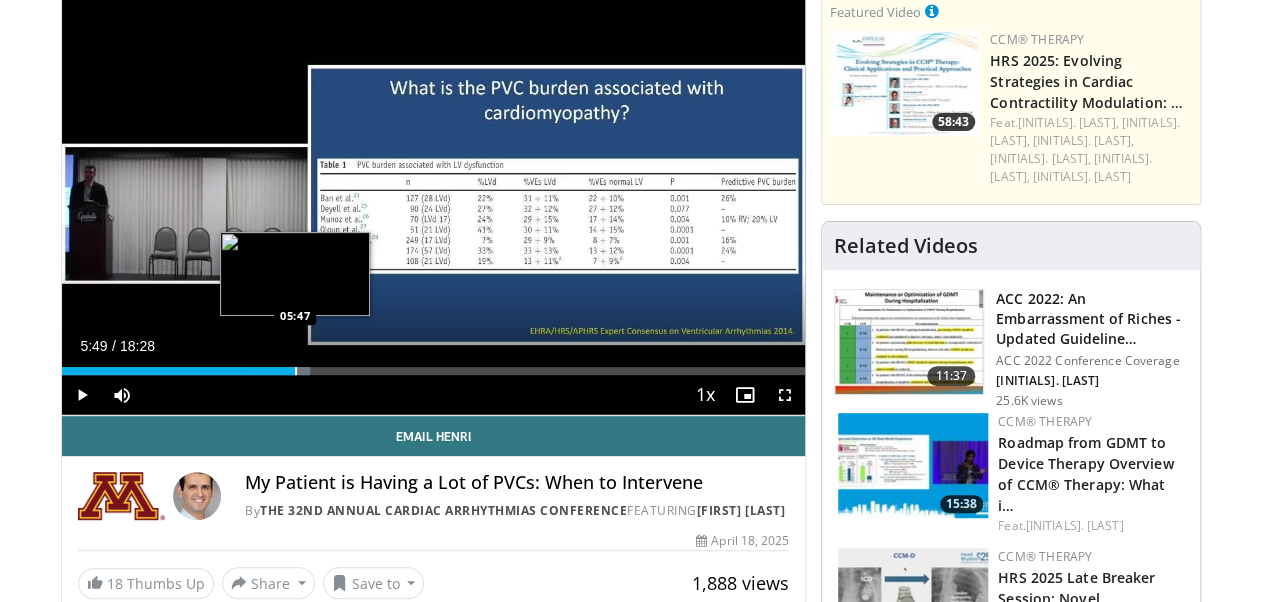 click at bounding box center [296, 371] 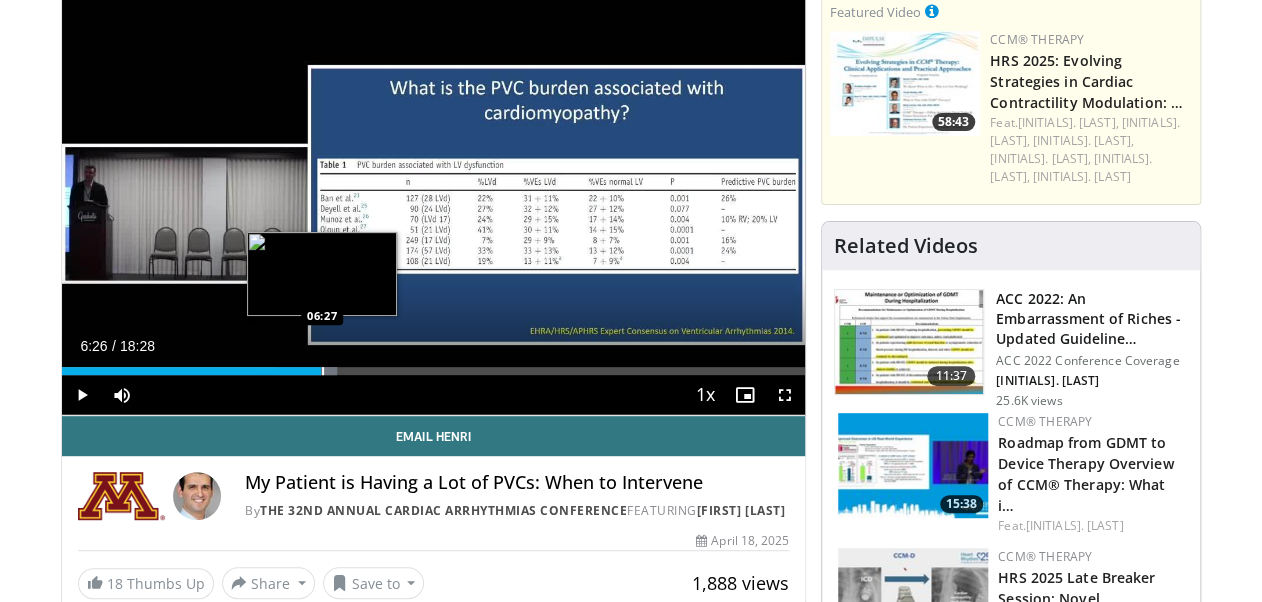 click at bounding box center [307, 371] 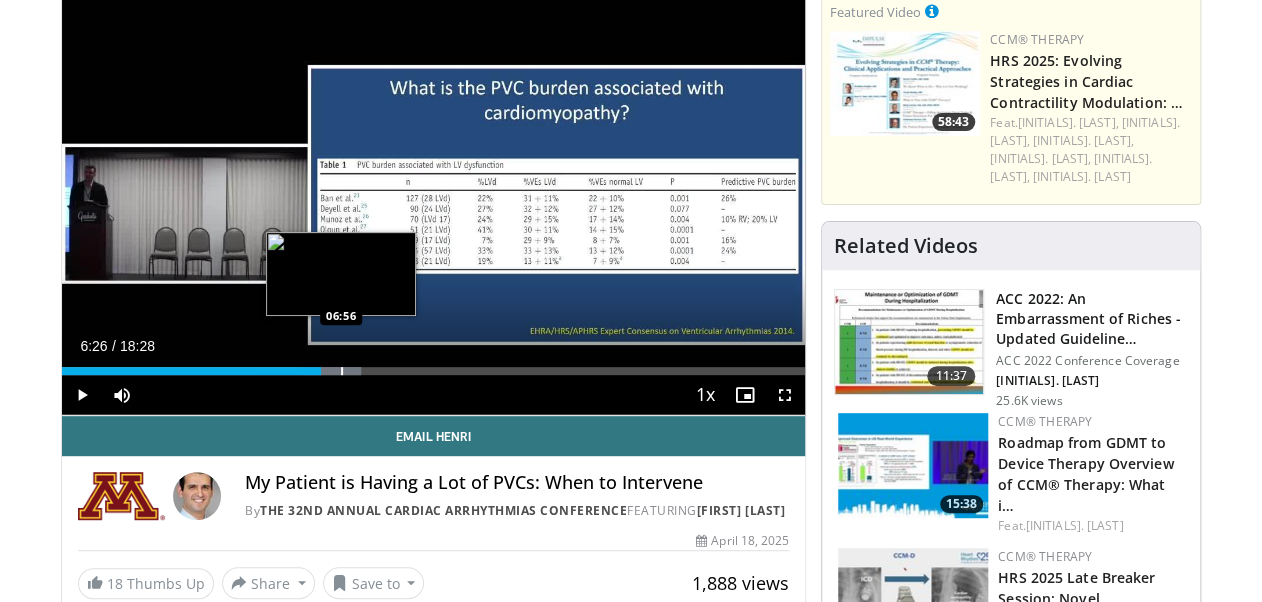 click at bounding box center [342, 371] 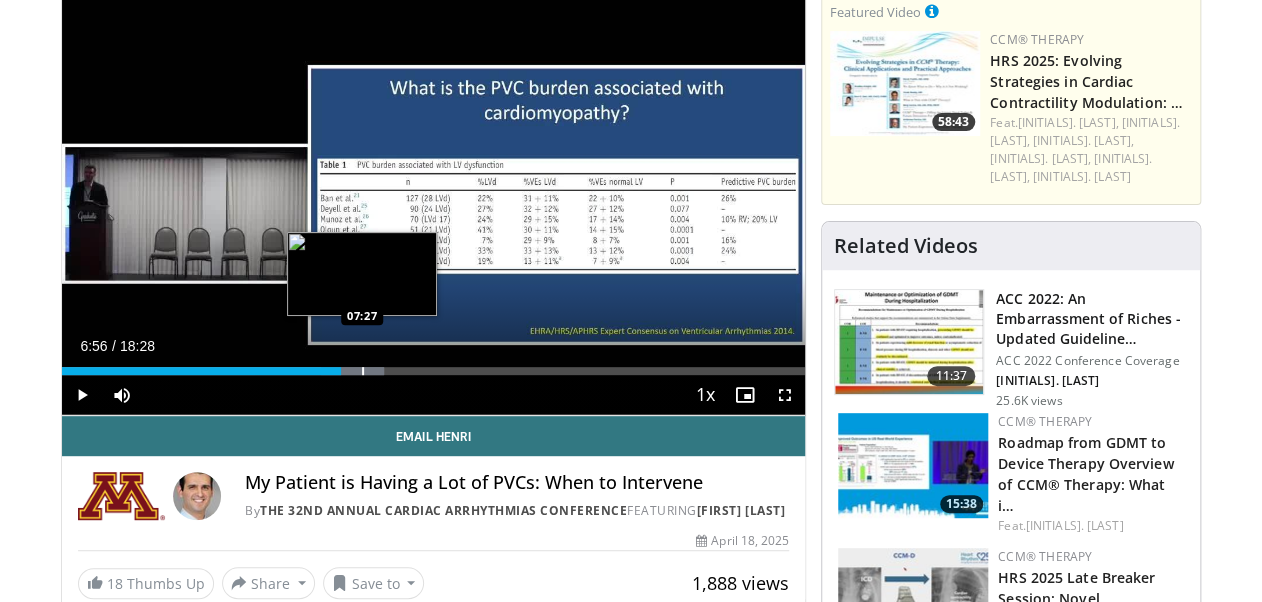 click at bounding box center [363, 371] 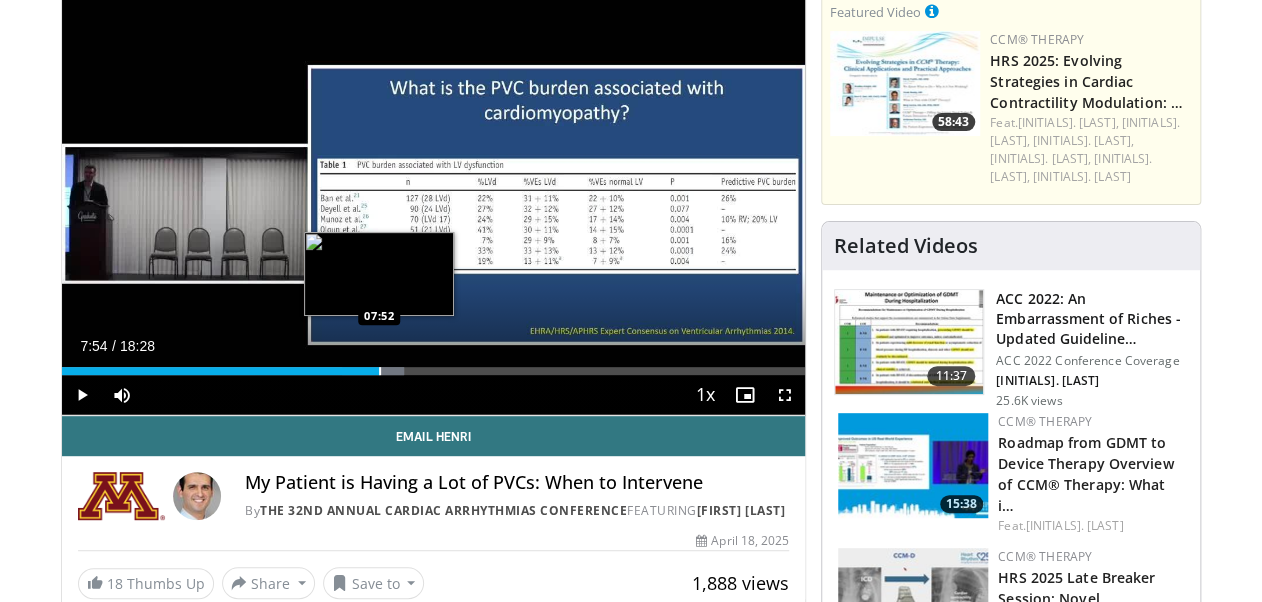 click on "Loaded :  46.06% 07:54 07:52" at bounding box center [433, 365] 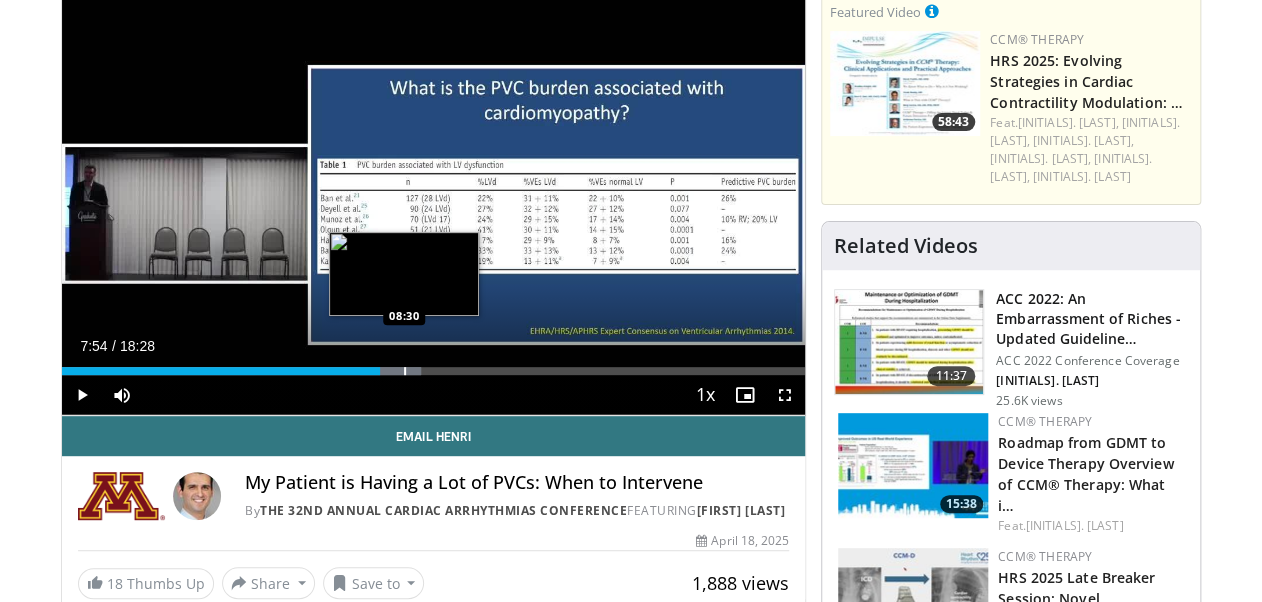 click at bounding box center (405, 371) 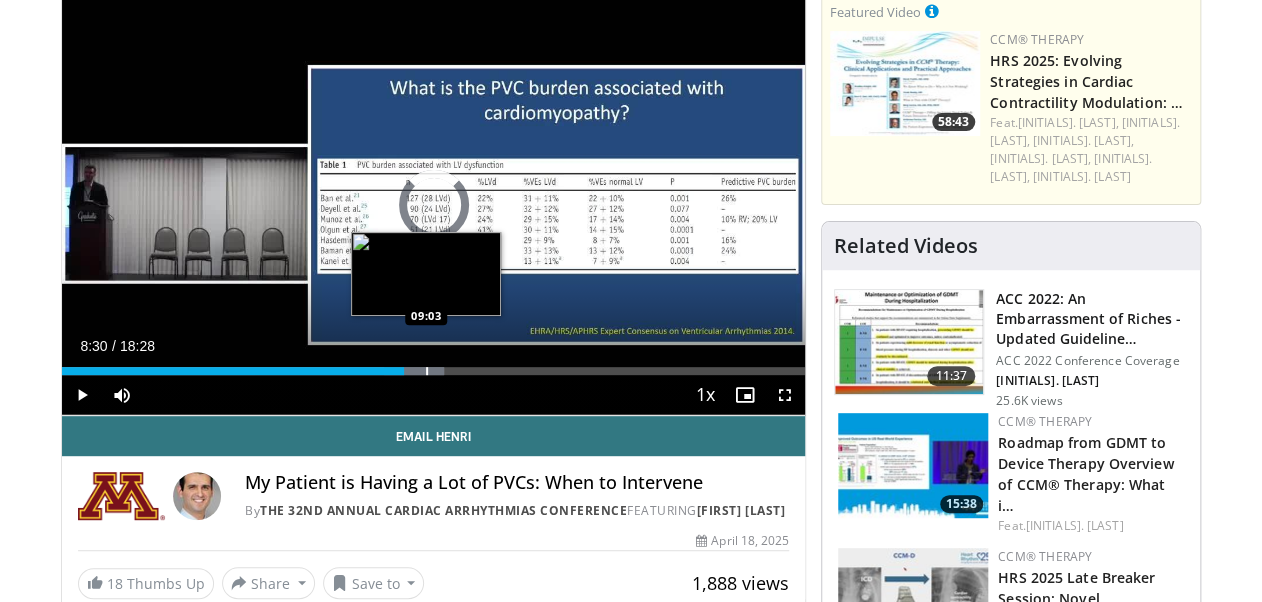 click at bounding box center [427, 371] 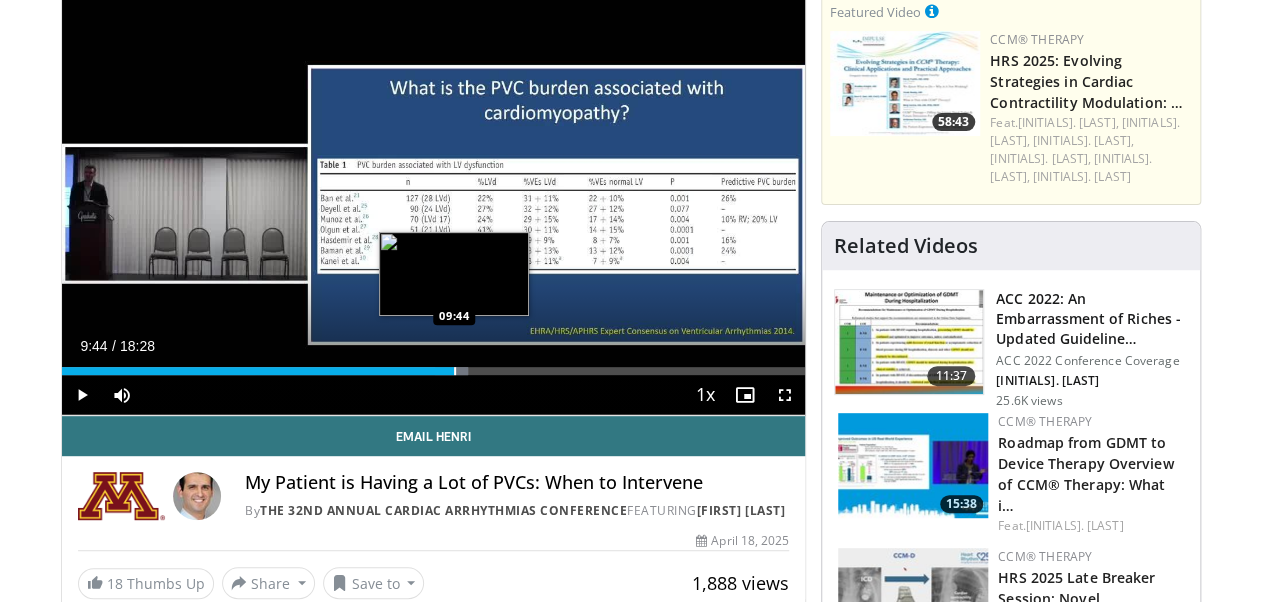 click at bounding box center [455, 371] 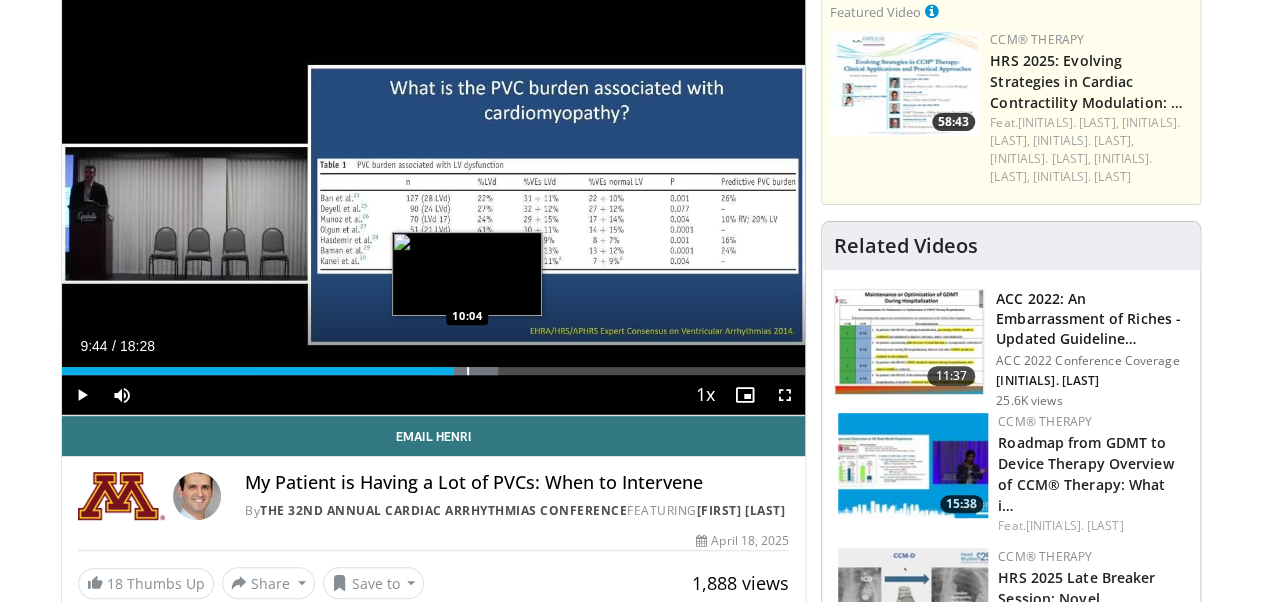 click at bounding box center [468, 371] 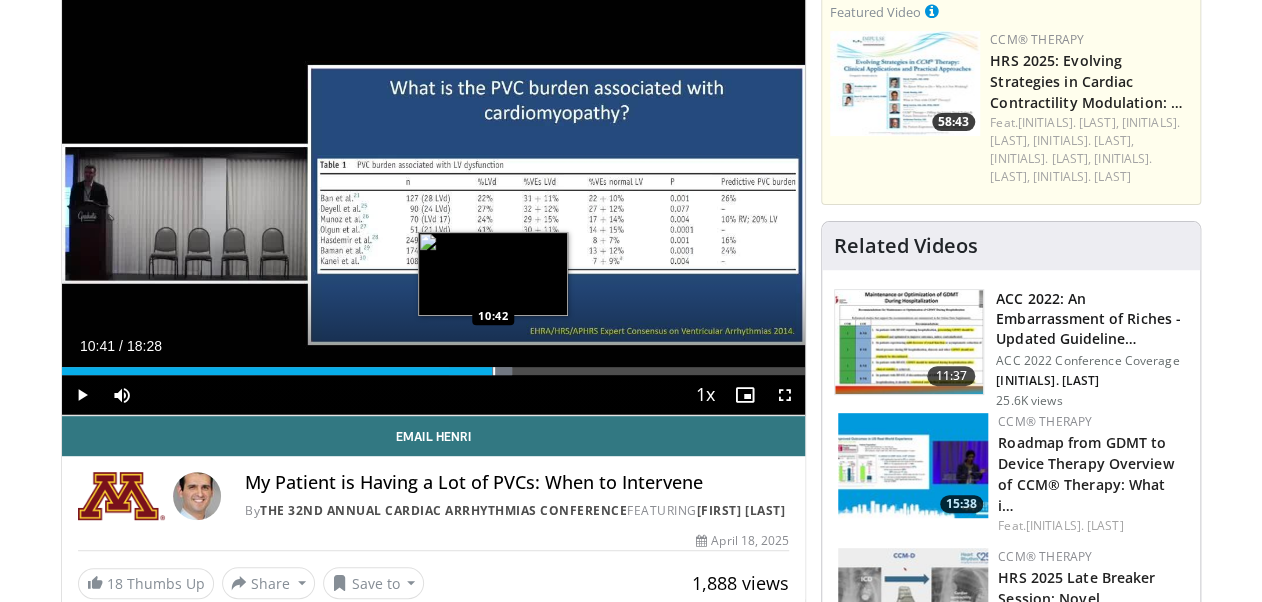 click on "Loaded :  60.51% 10:41 10:42" at bounding box center (433, 371) 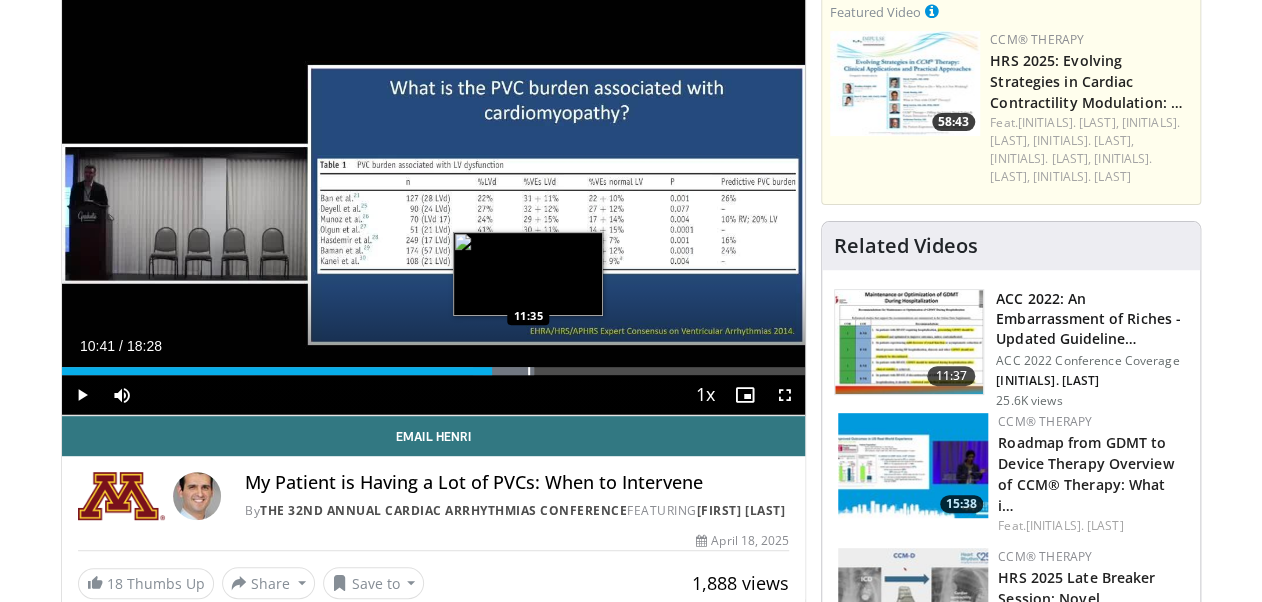 click at bounding box center [529, 371] 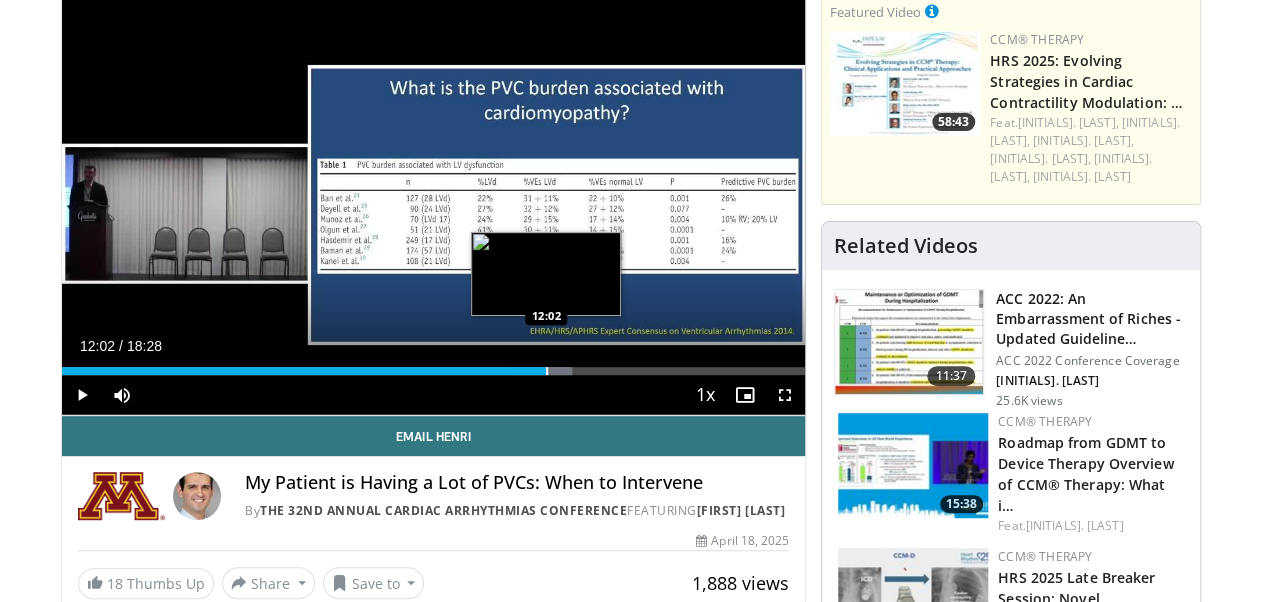 click at bounding box center [547, 371] 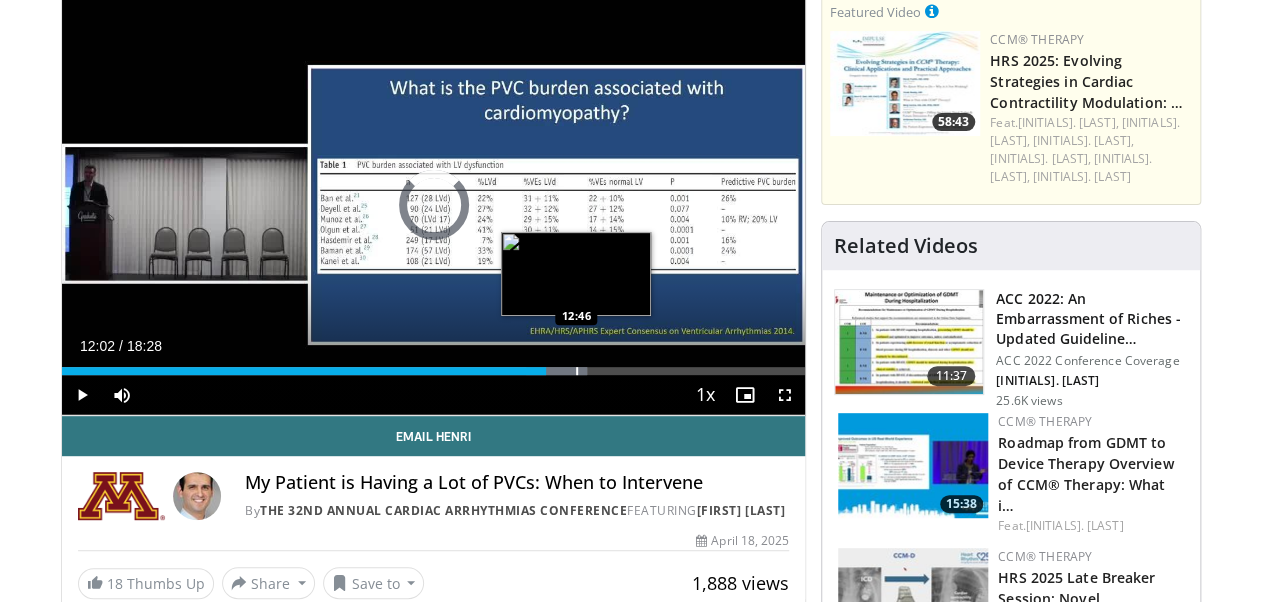 click at bounding box center [577, 371] 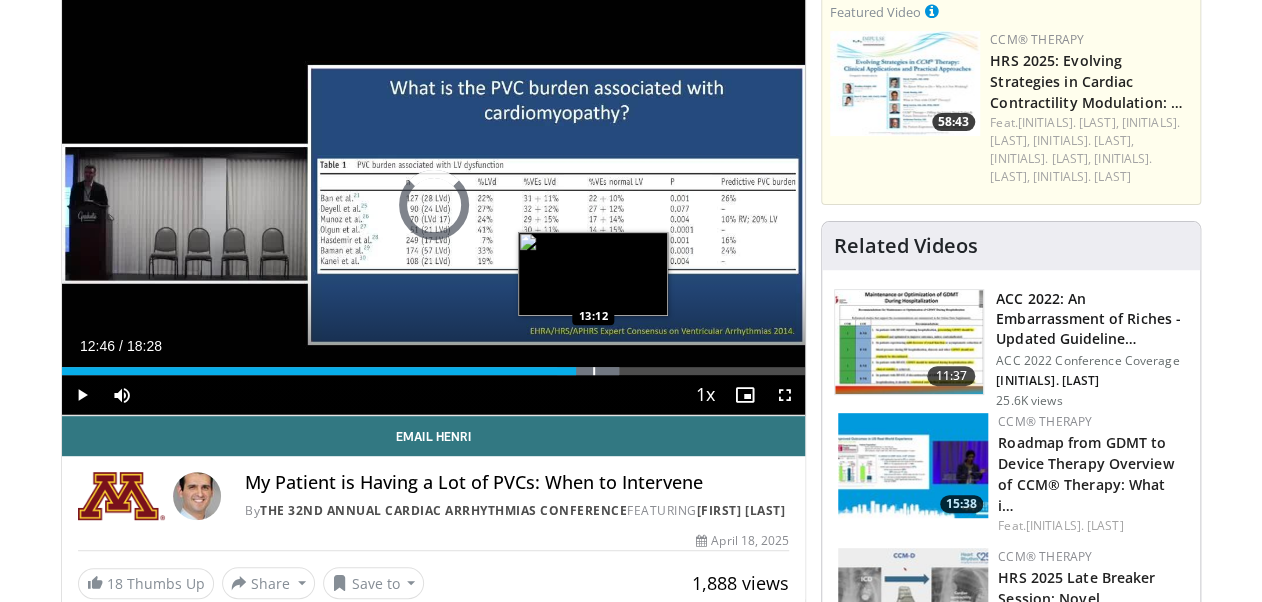 click at bounding box center [594, 371] 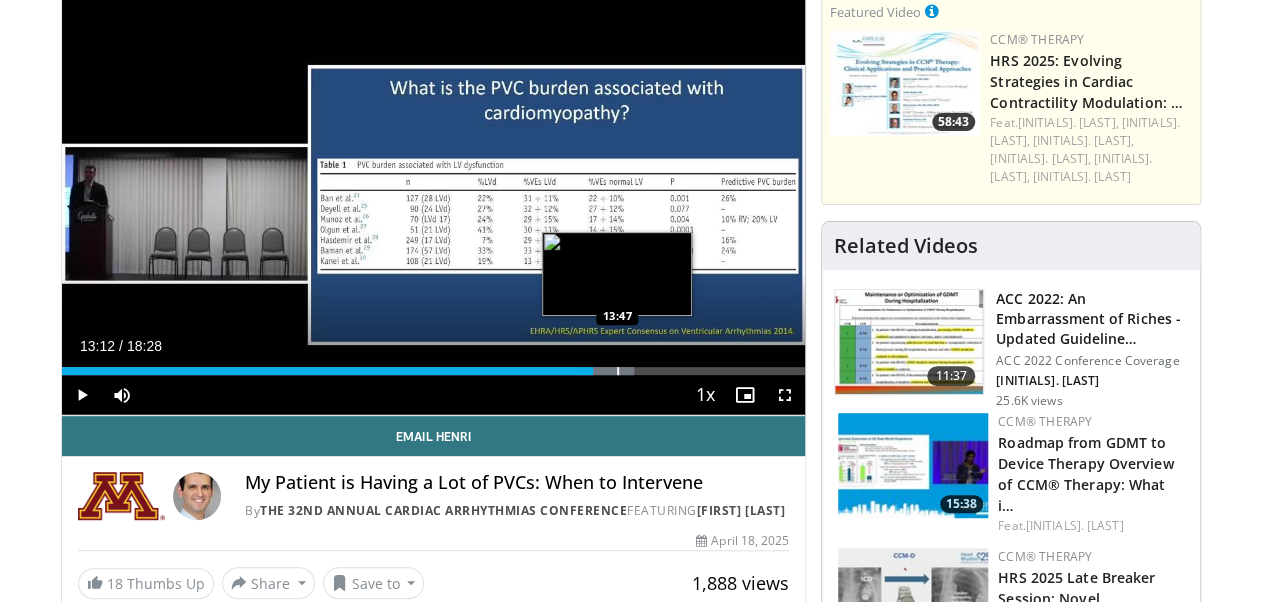 click at bounding box center (618, 371) 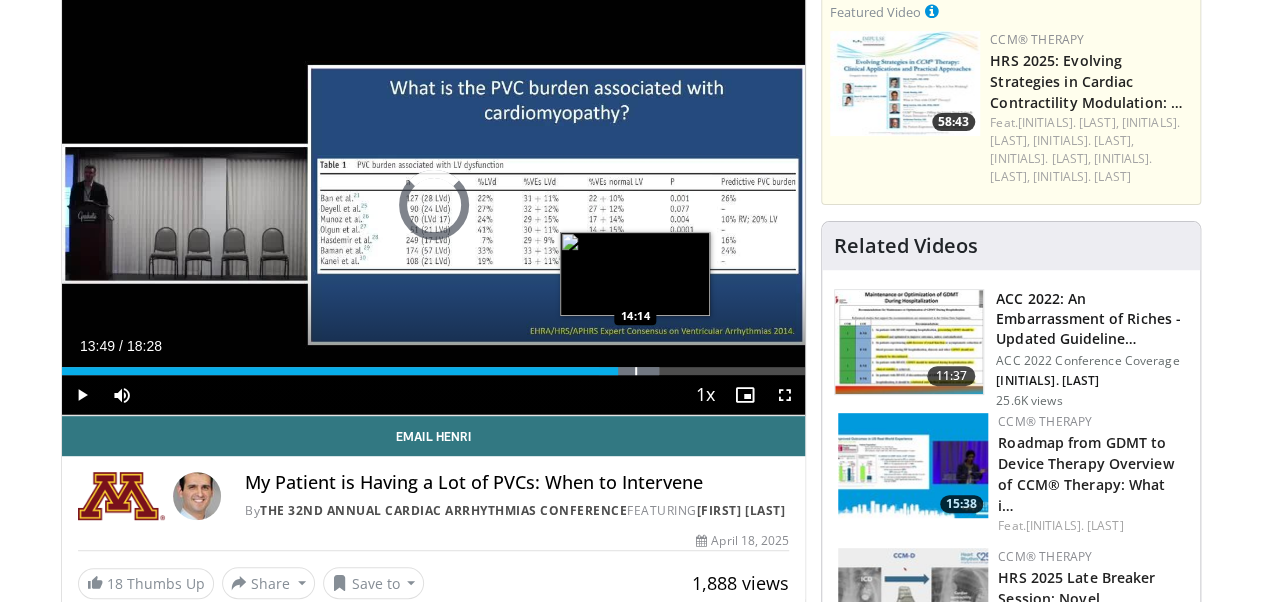 click on "Loaded :  80.37% 13:49 14:14" at bounding box center [433, 365] 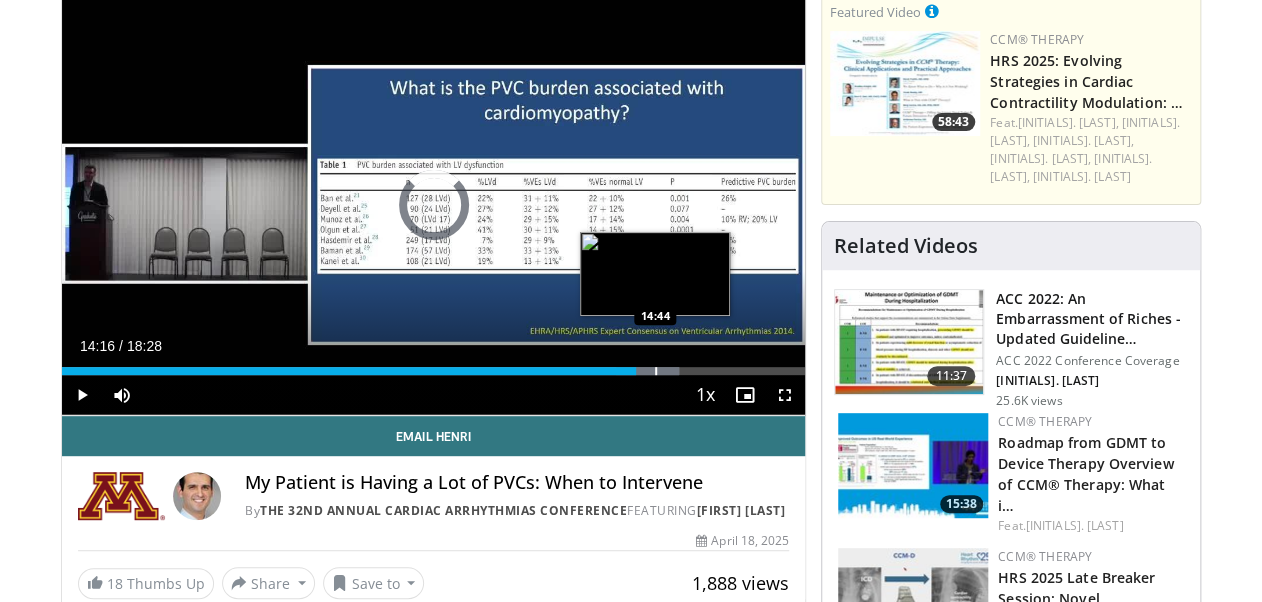click at bounding box center (656, 371) 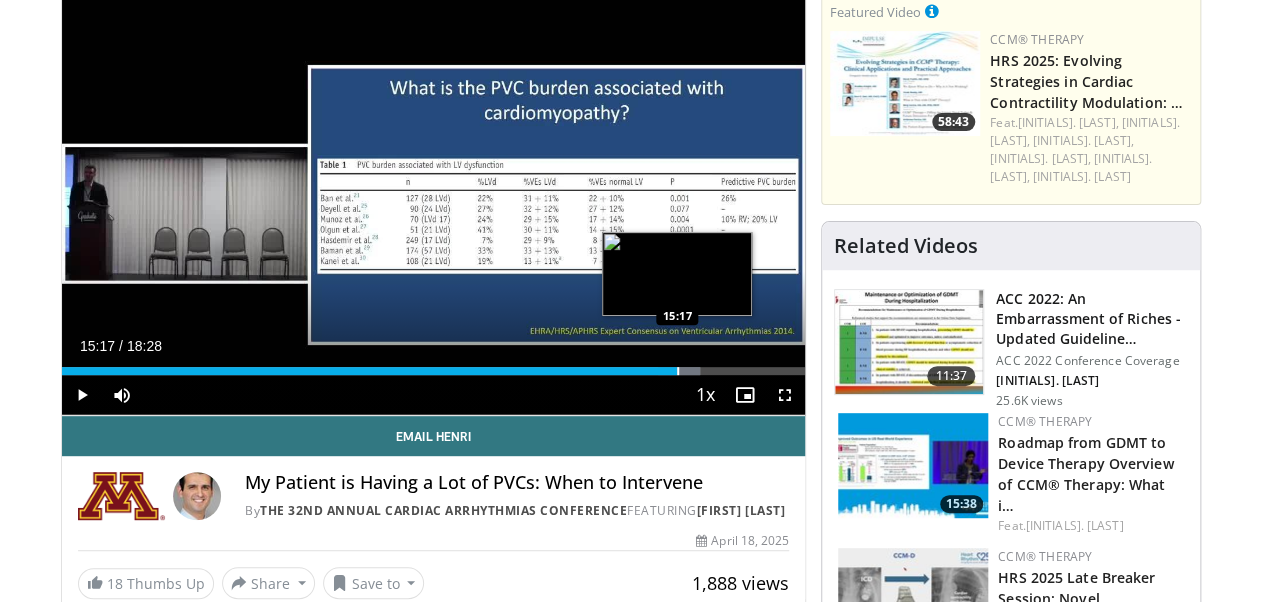 click on "Loaded :  85.92% 15:17 15:17" at bounding box center [433, 365] 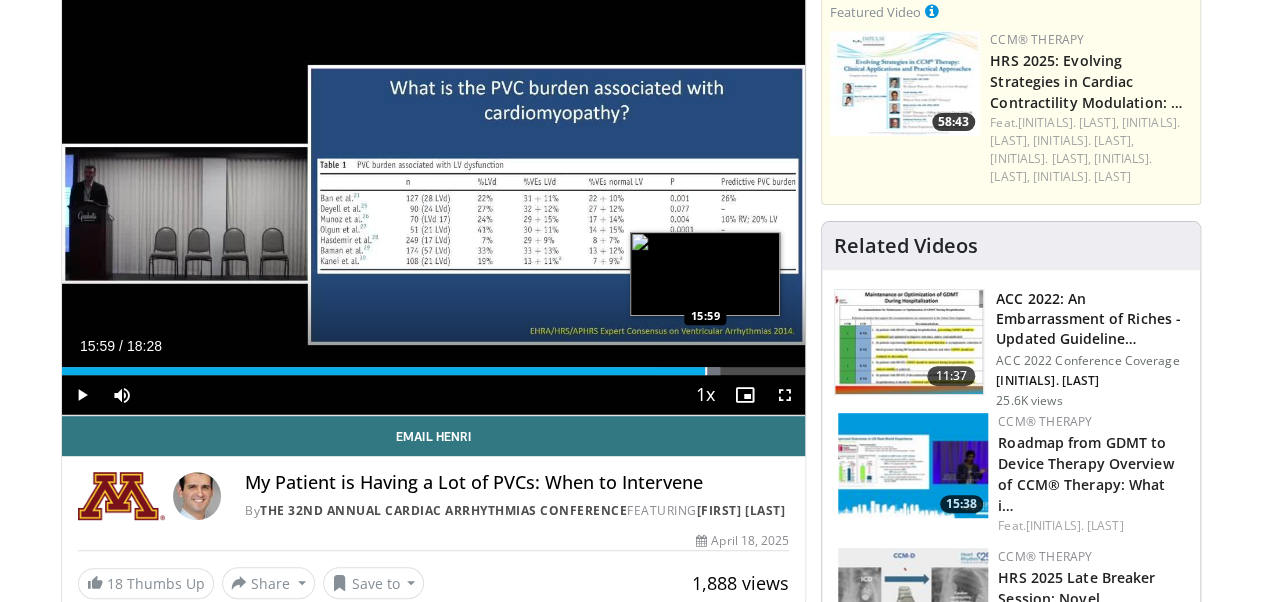click at bounding box center [706, 371] 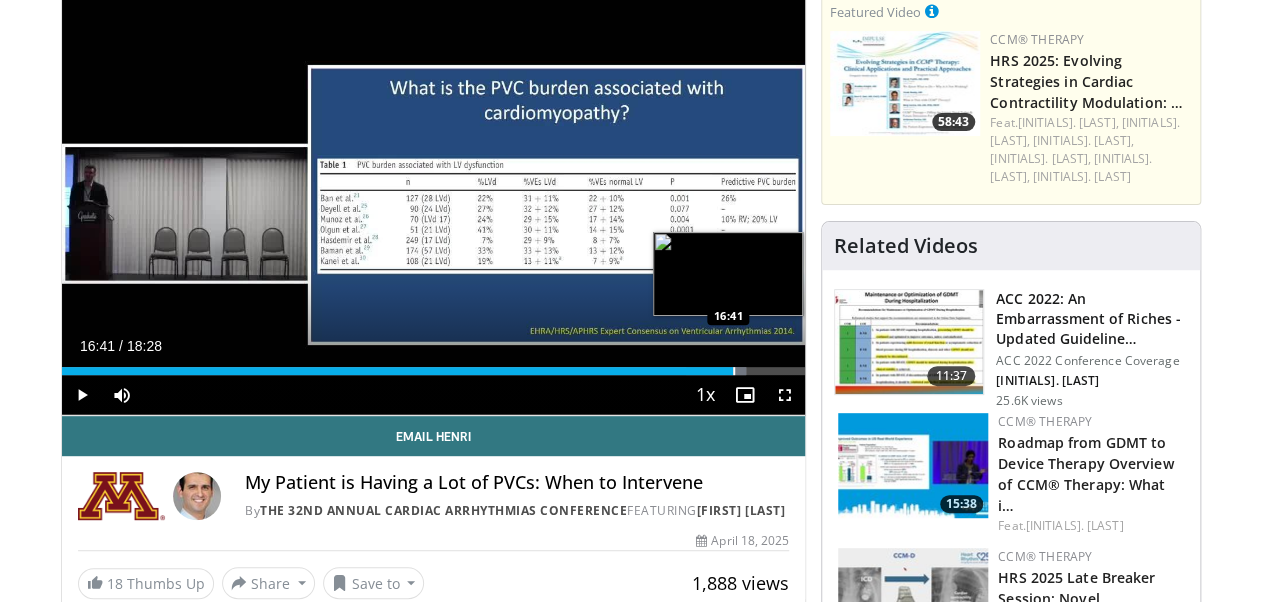 click on "Loaded :  92.11% 16:41 16:41" at bounding box center (433, 365) 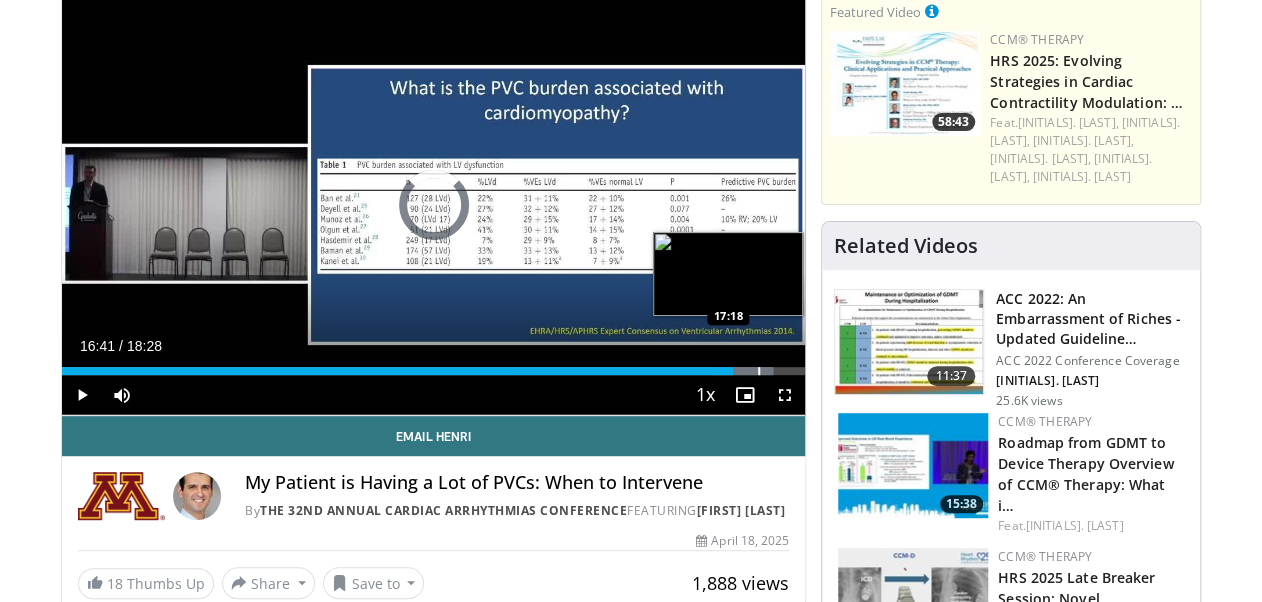 click at bounding box center (759, 371) 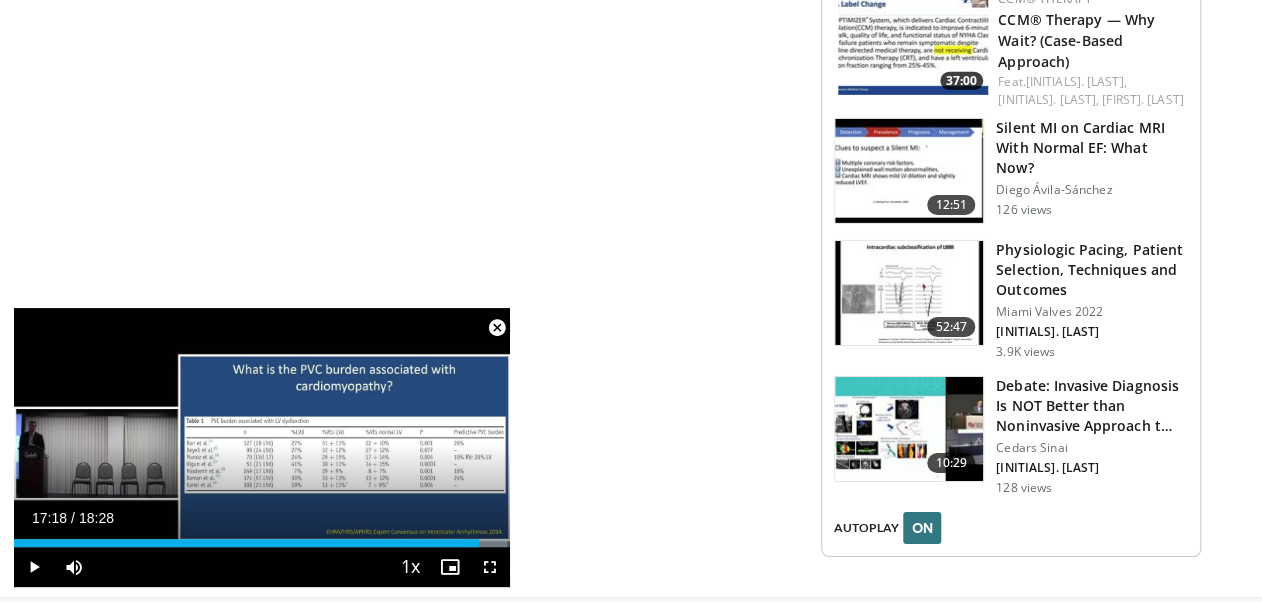 scroll, scrollTop: 2636, scrollLeft: 0, axis: vertical 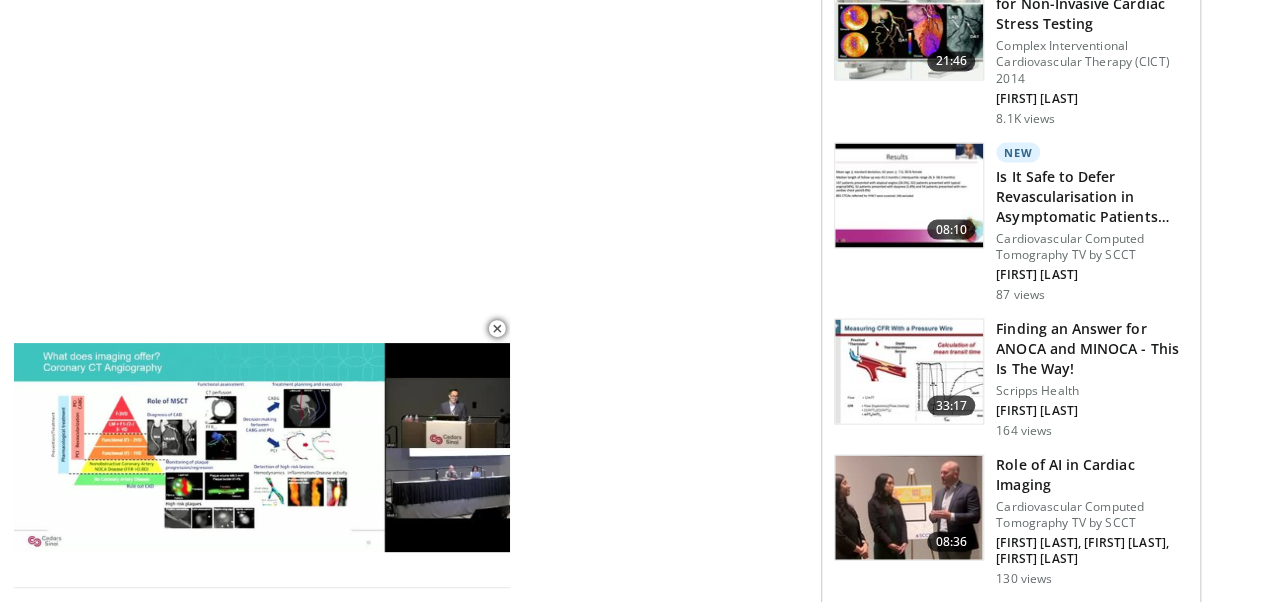click on "Finding an Answer for ANOCA and MINOCA - This Is The Way!" at bounding box center [1092, 348] 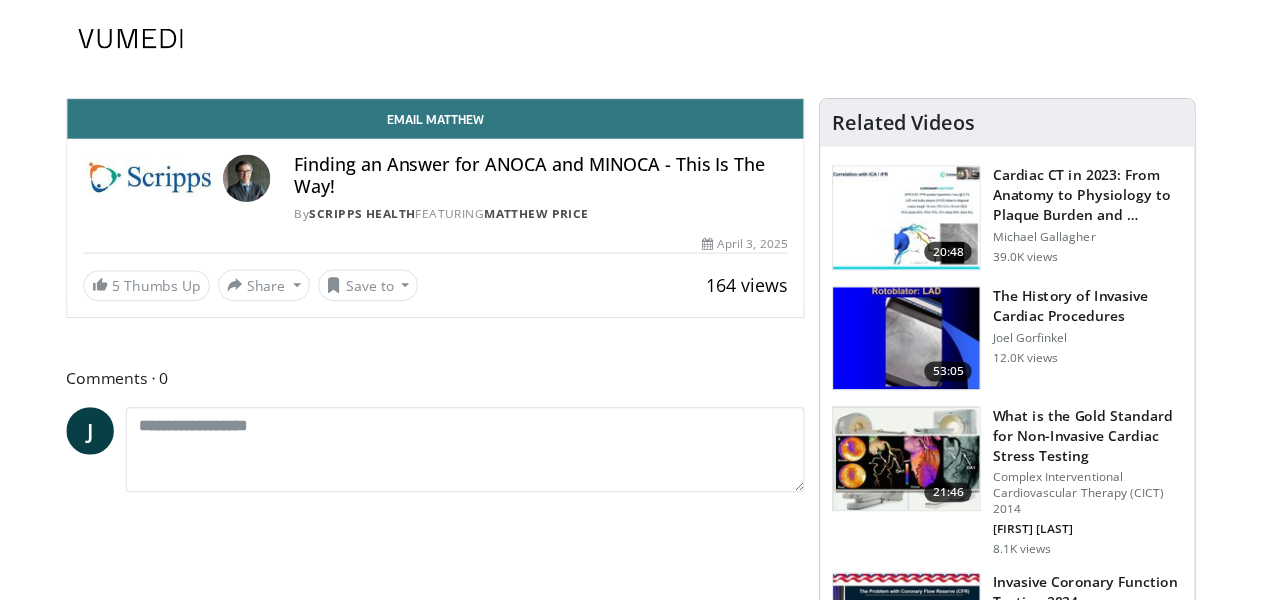 scroll, scrollTop: 0, scrollLeft: 0, axis: both 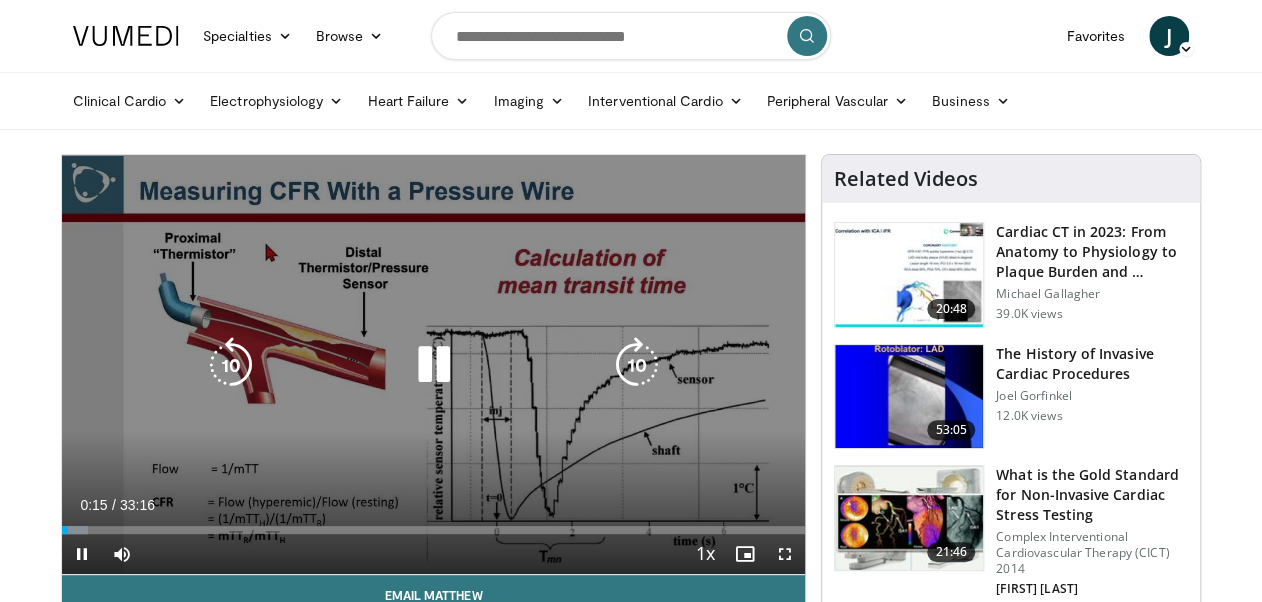 click at bounding box center (433, 365) 